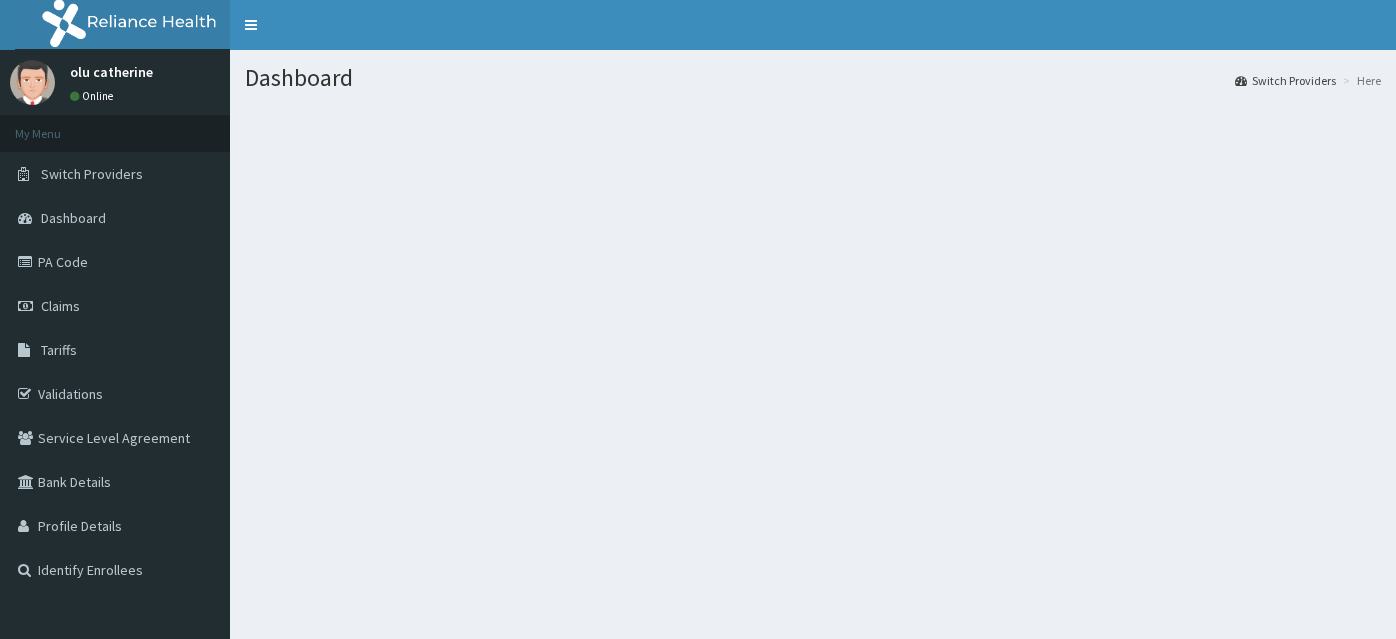 scroll, scrollTop: 0, scrollLeft: 0, axis: both 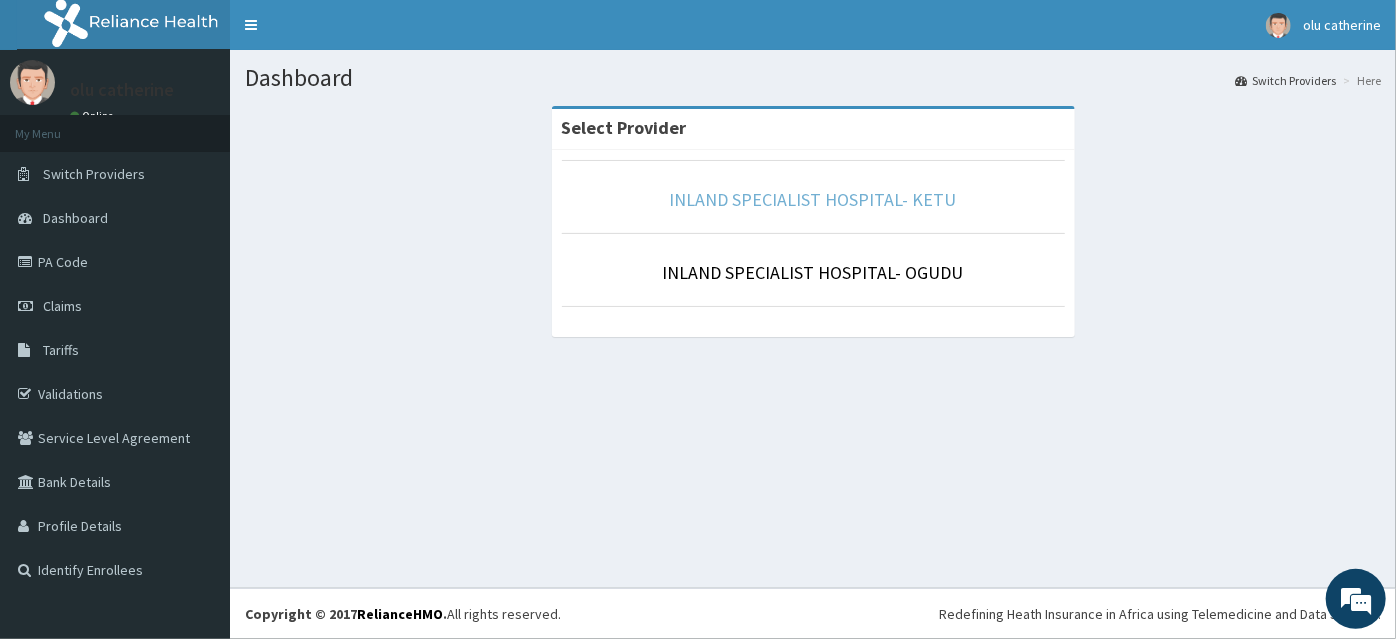 click on "INLAND SPECIALIST HOSPITAL- KETU" at bounding box center (813, 199) 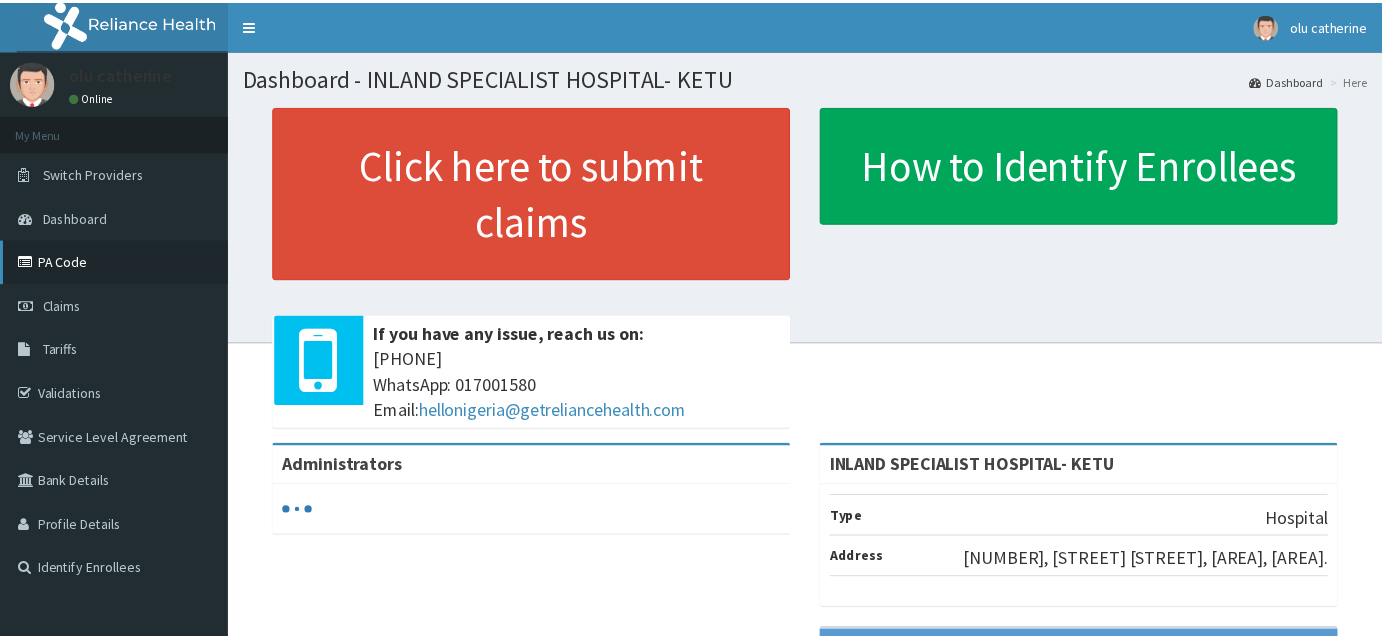 scroll, scrollTop: 0, scrollLeft: 0, axis: both 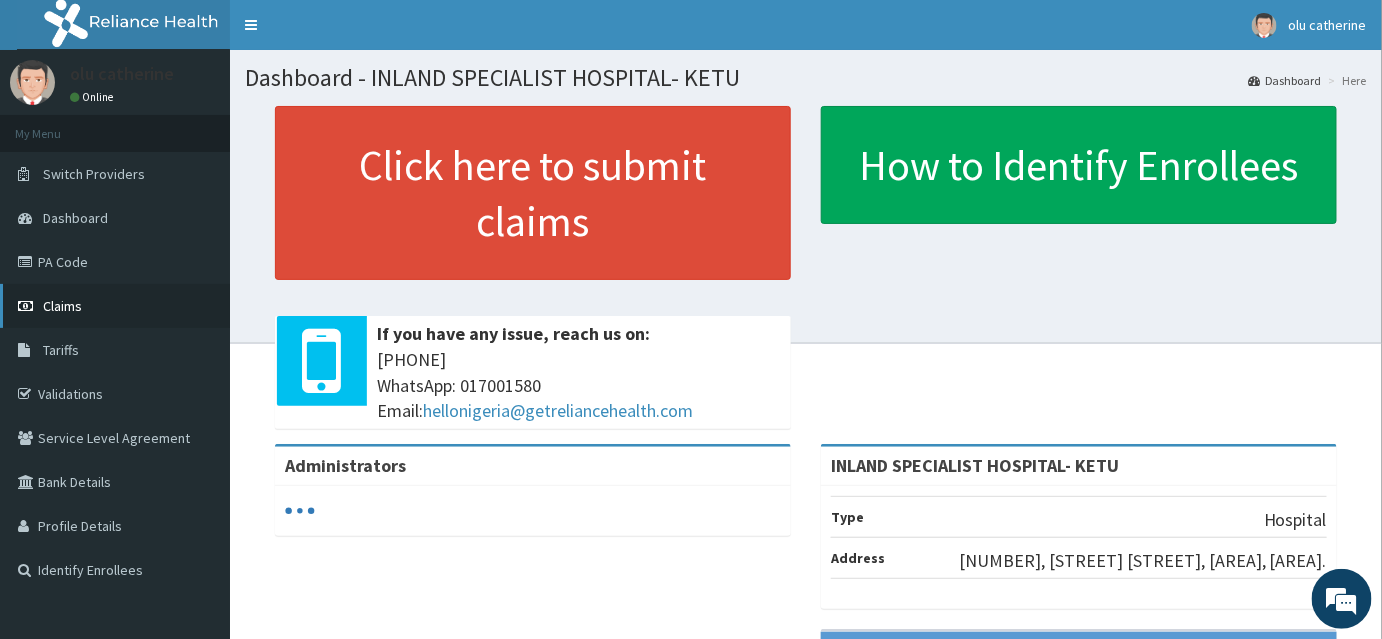 click on "Claims" at bounding box center [115, 306] 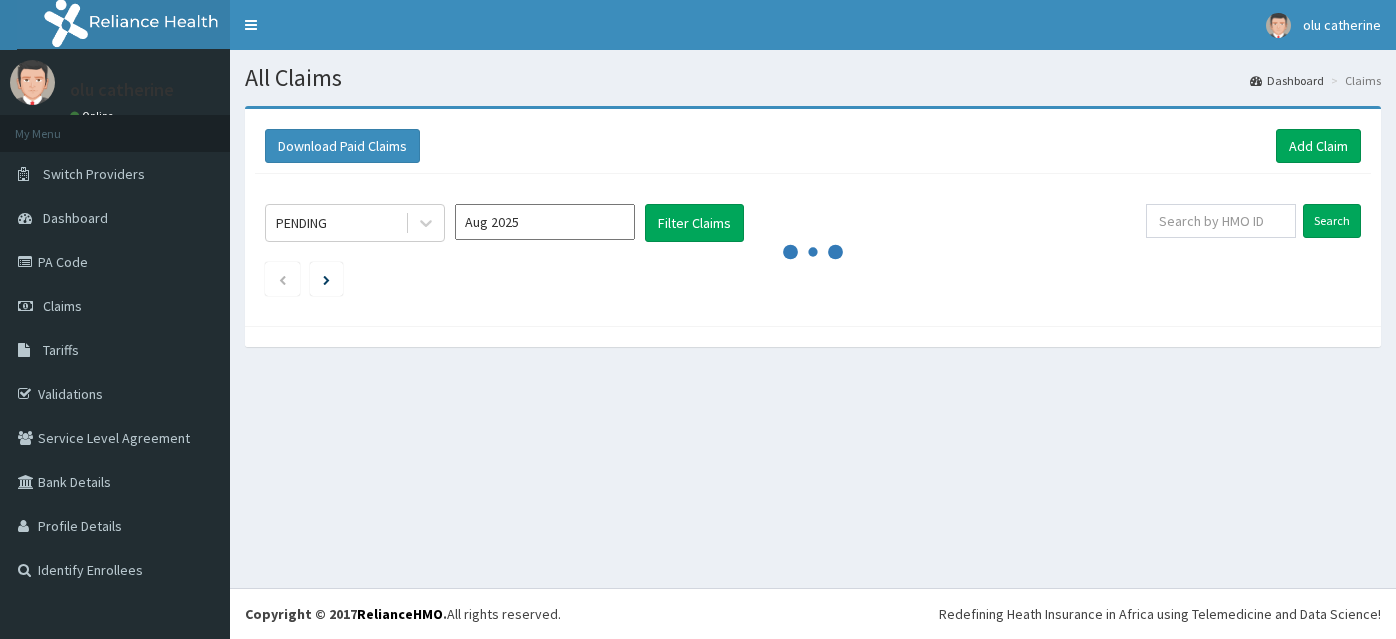 scroll, scrollTop: 0, scrollLeft: 0, axis: both 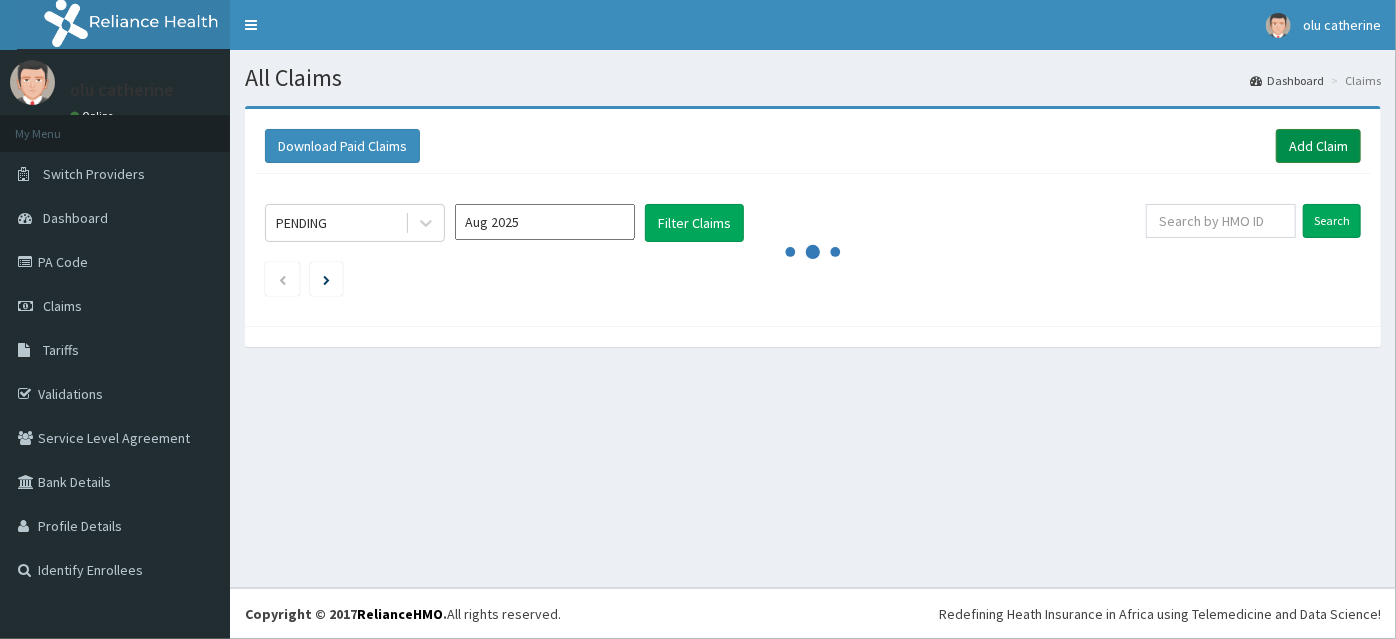 click on "Add Claim" at bounding box center [1318, 146] 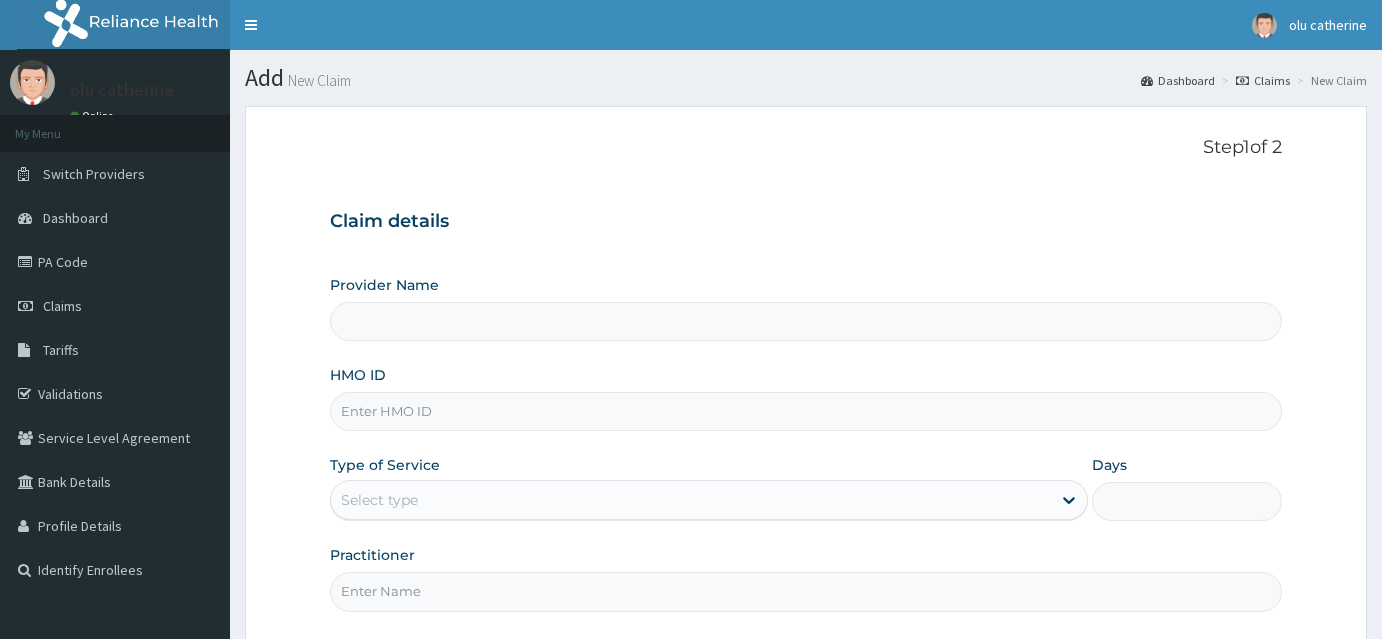 scroll, scrollTop: 0, scrollLeft: 0, axis: both 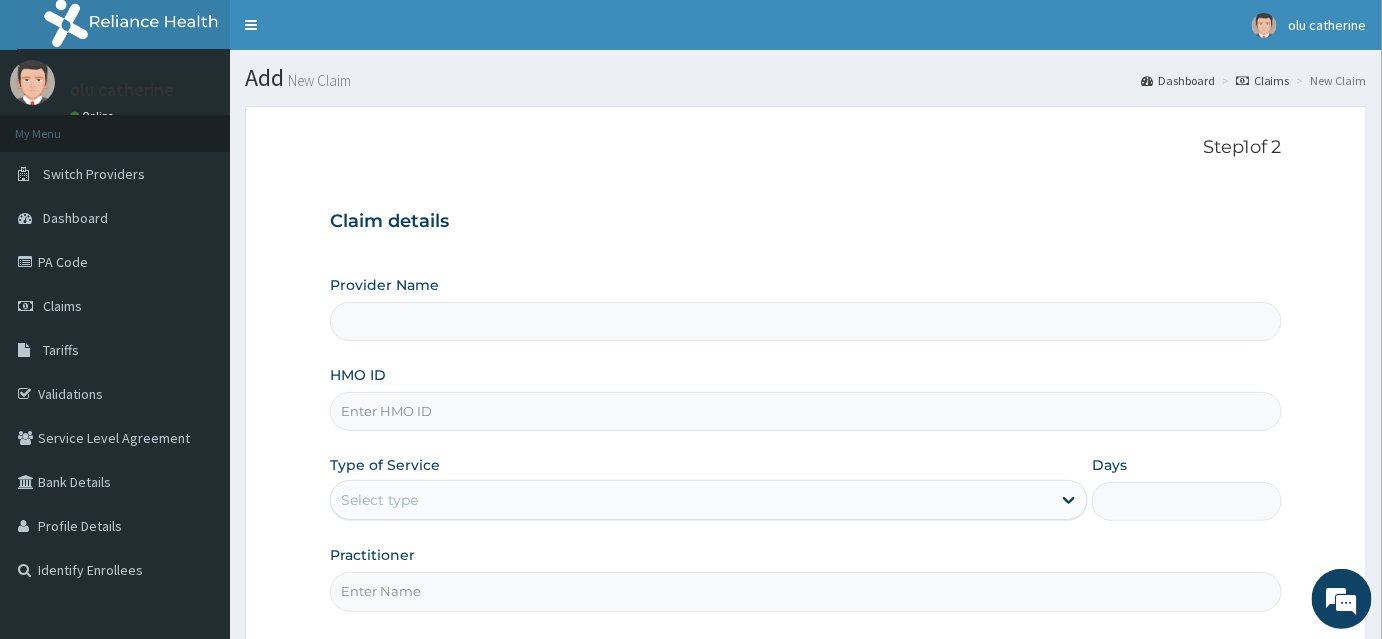 type on "INLAND SPECIALIST HOSPITAL- KETU" 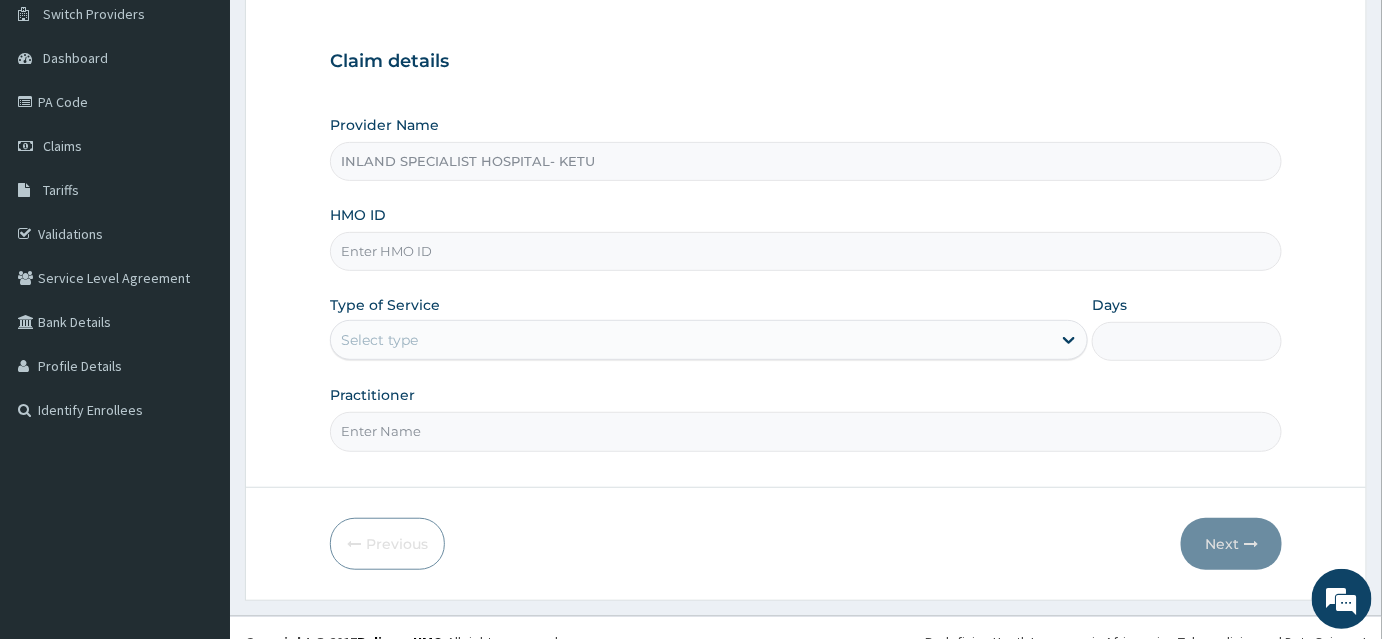 scroll, scrollTop: 181, scrollLeft: 0, axis: vertical 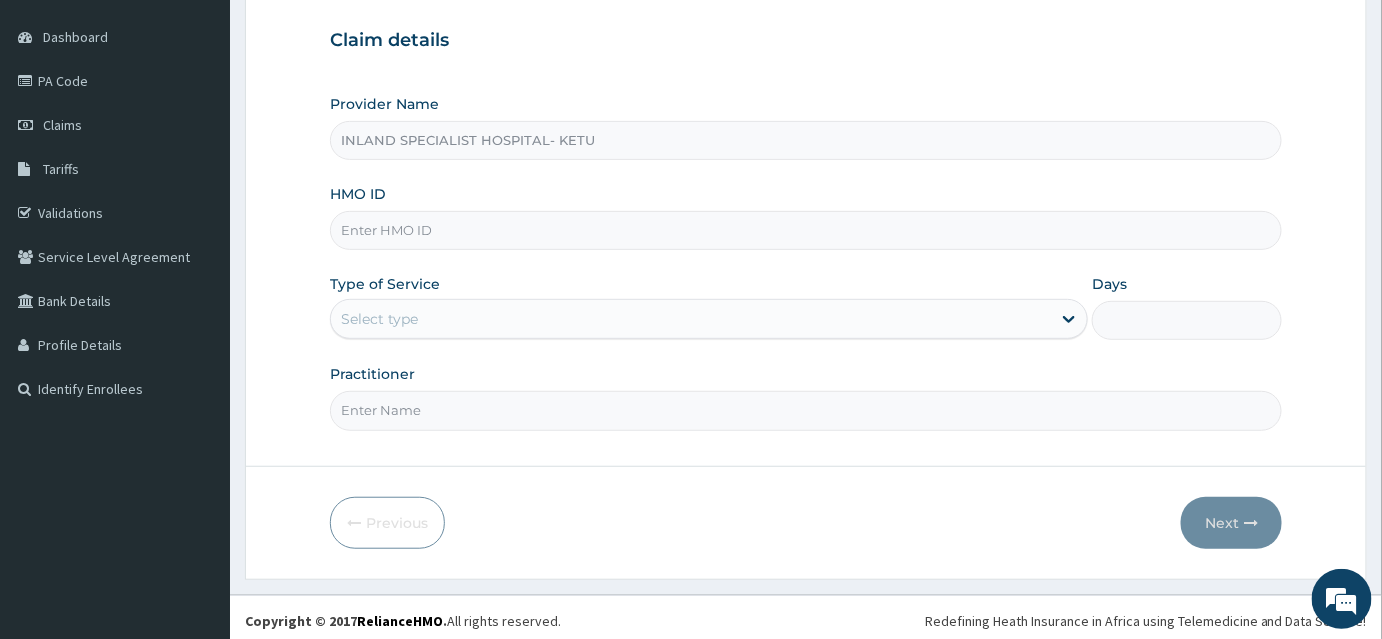 click on "HMO ID" at bounding box center [806, 230] 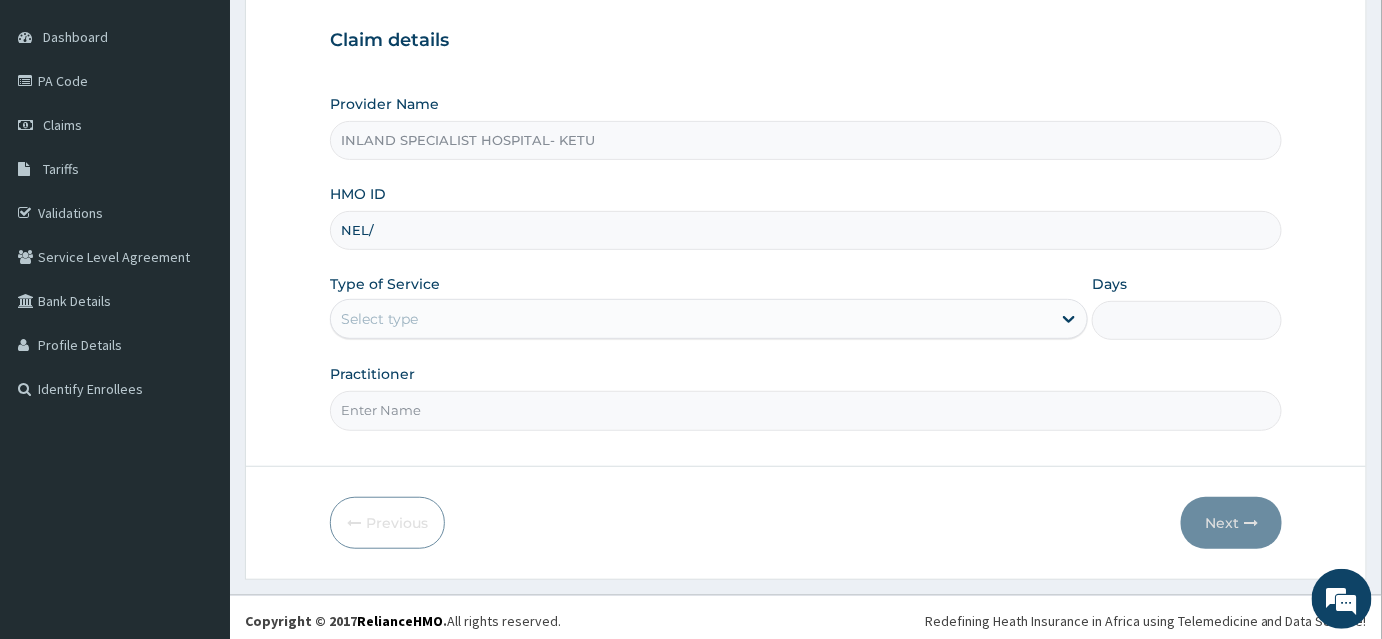 scroll, scrollTop: 0, scrollLeft: 0, axis: both 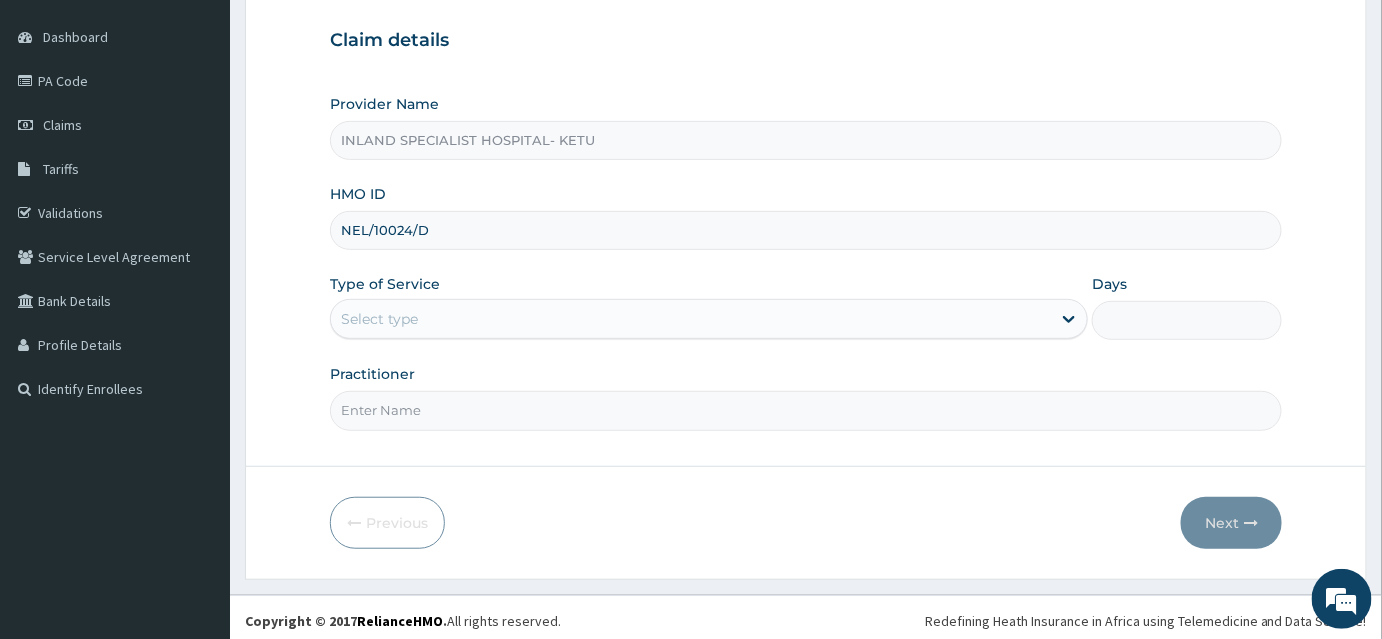 type on "NEL/10024/D" 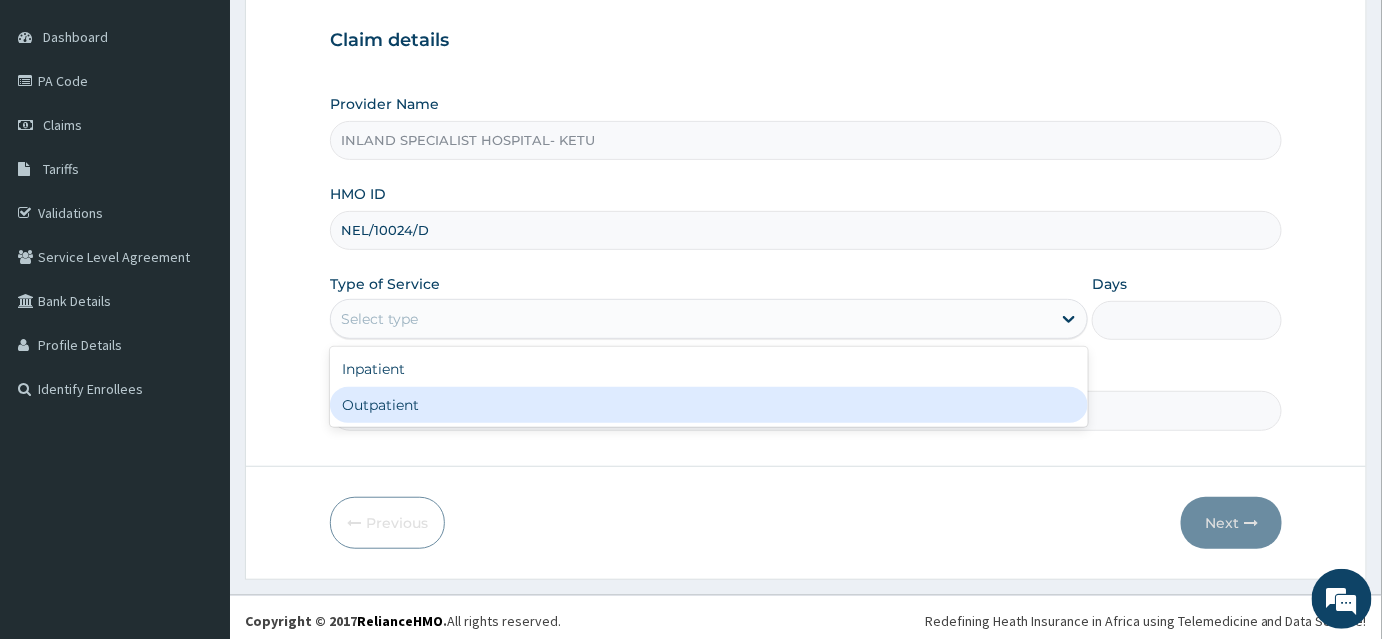 click on "Outpatient" at bounding box center (709, 405) 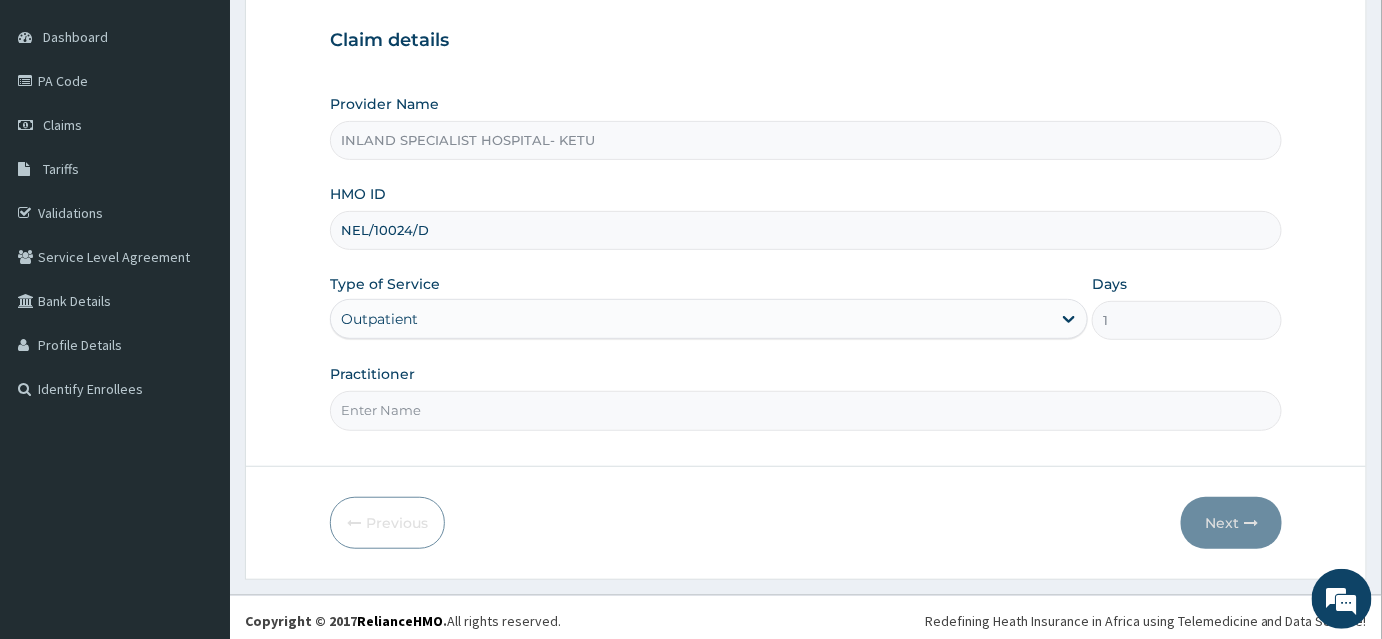 click on "Practitioner" at bounding box center (806, 410) 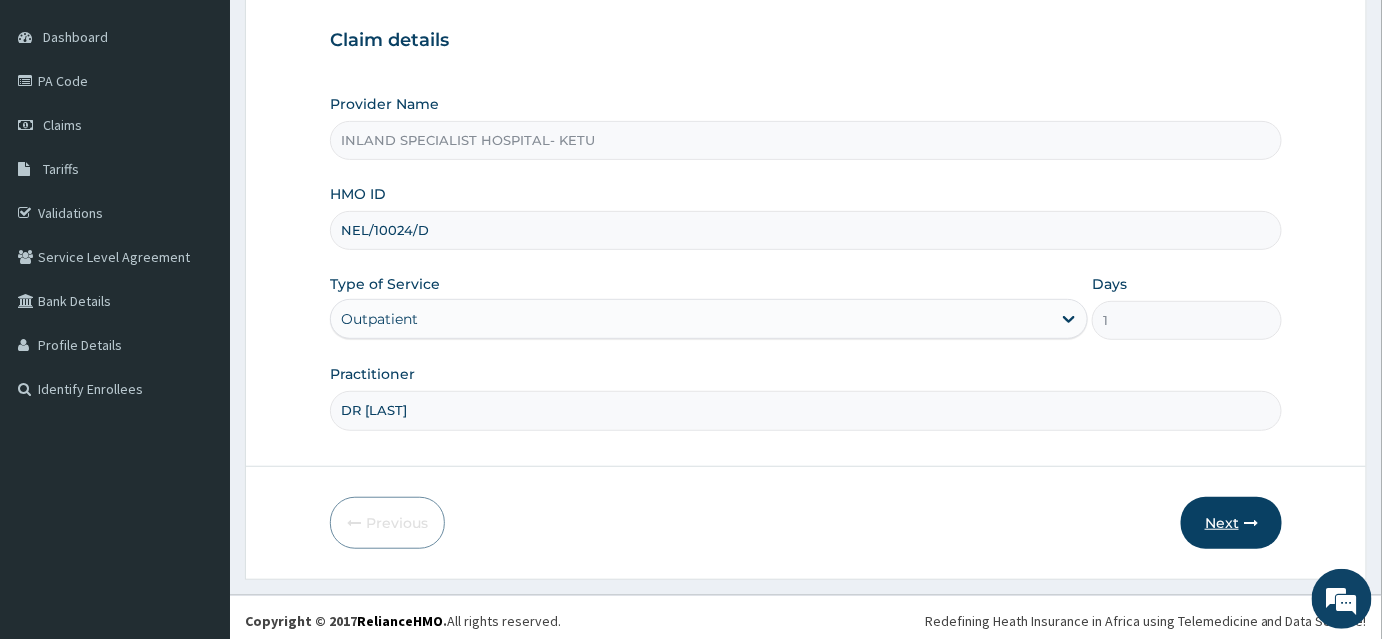 type on "DR OMOGBEMI" 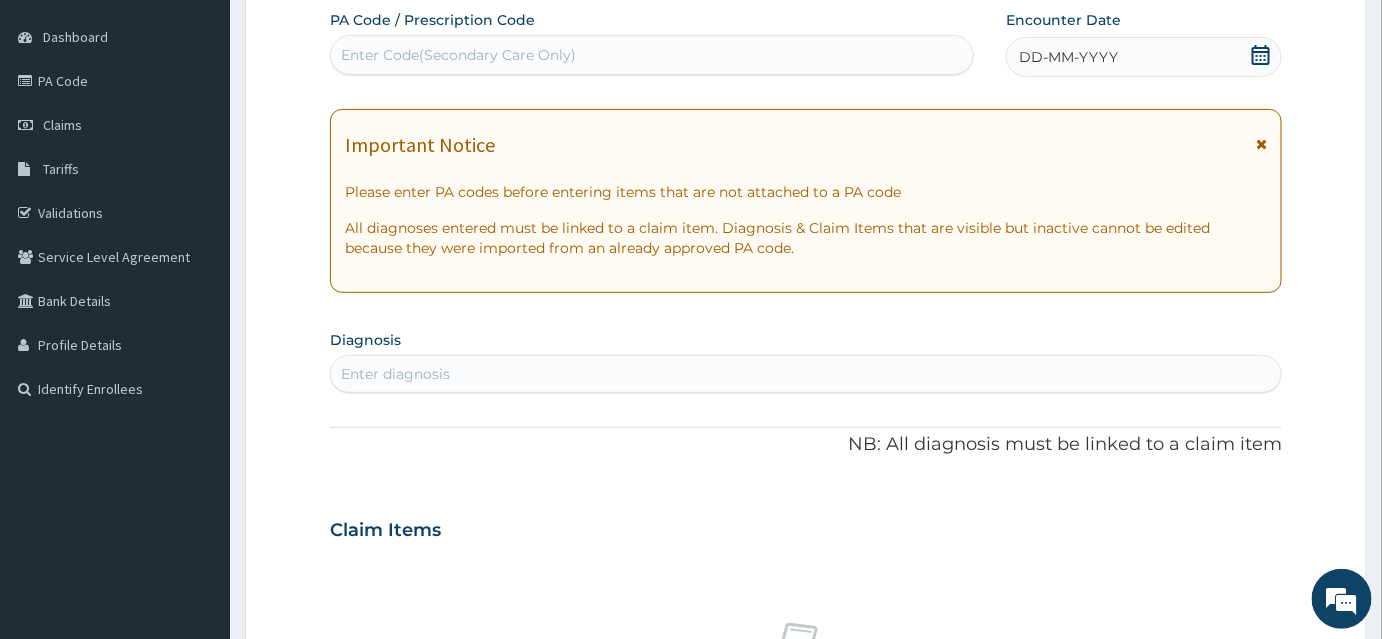 click 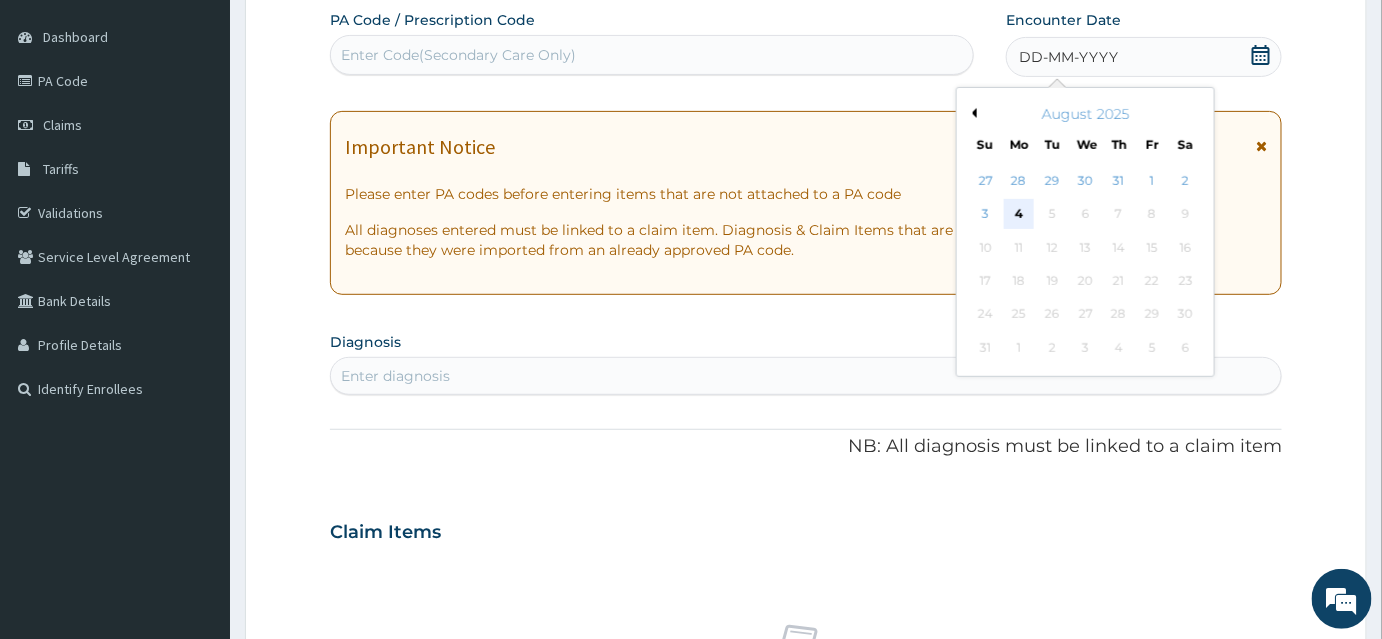 click on "4" at bounding box center [1019, 215] 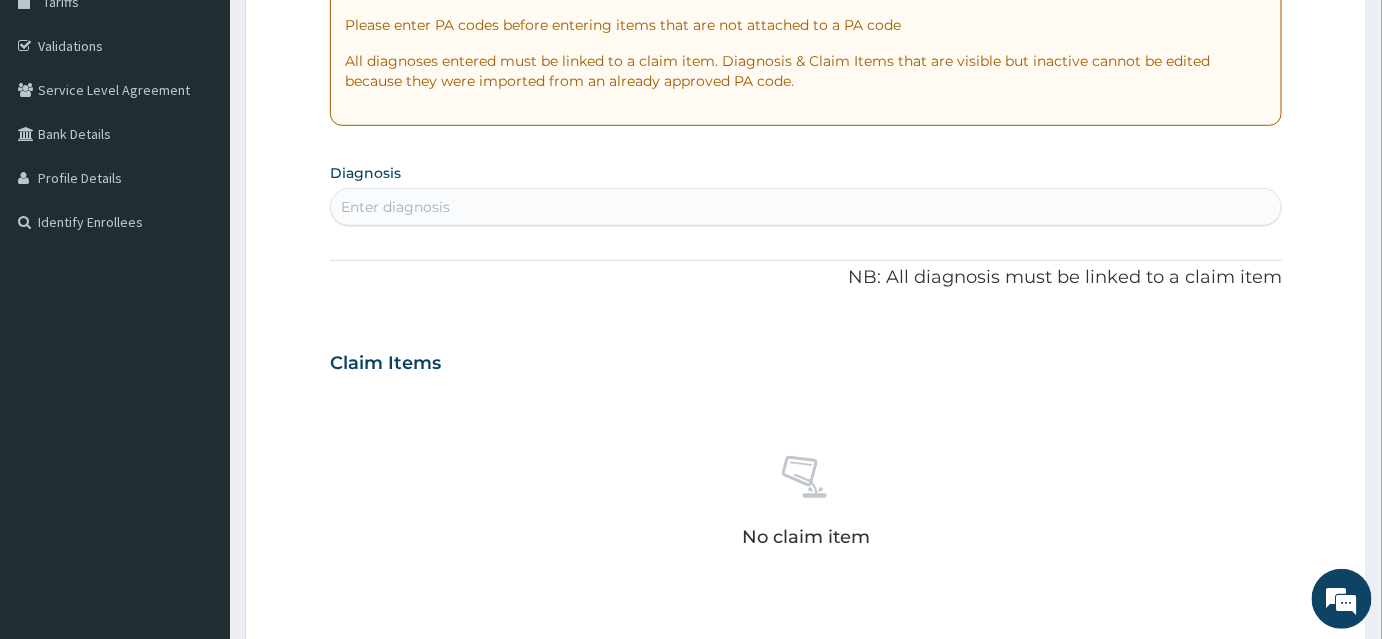 scroll, scrollTop: 363, scrollLeft: 0, axis: vertical 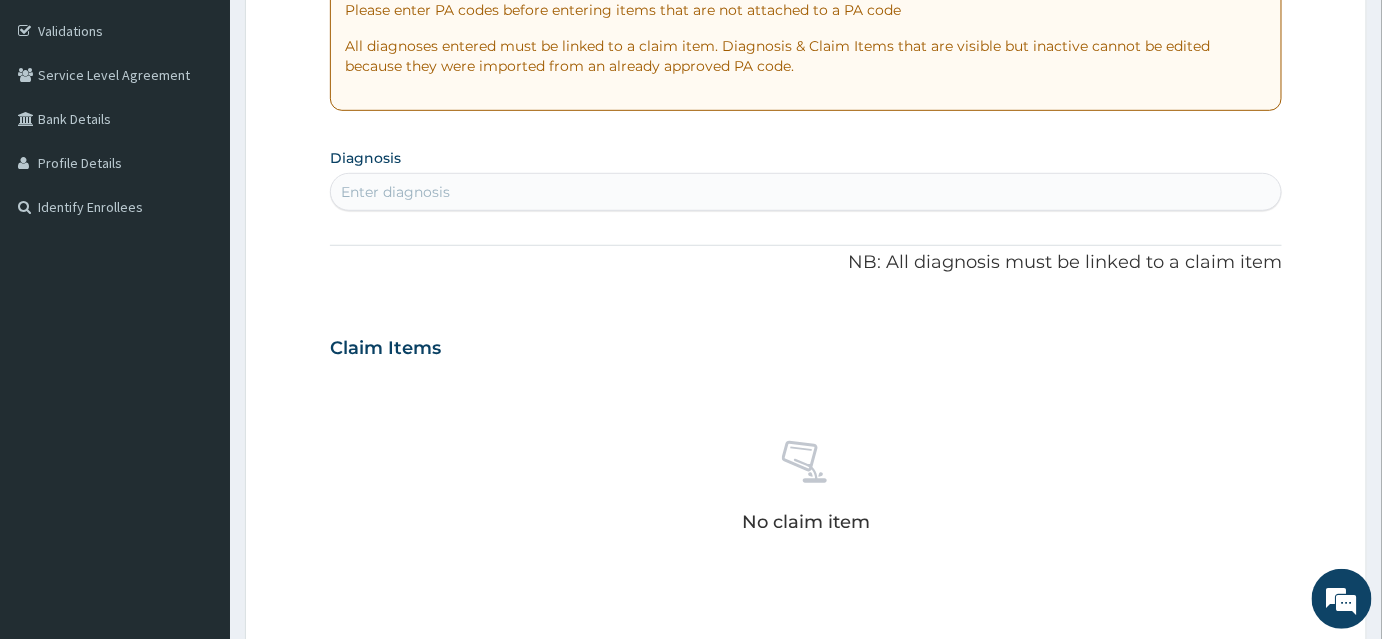click on "Enter diagnosis" at bounding box center [806, 192] 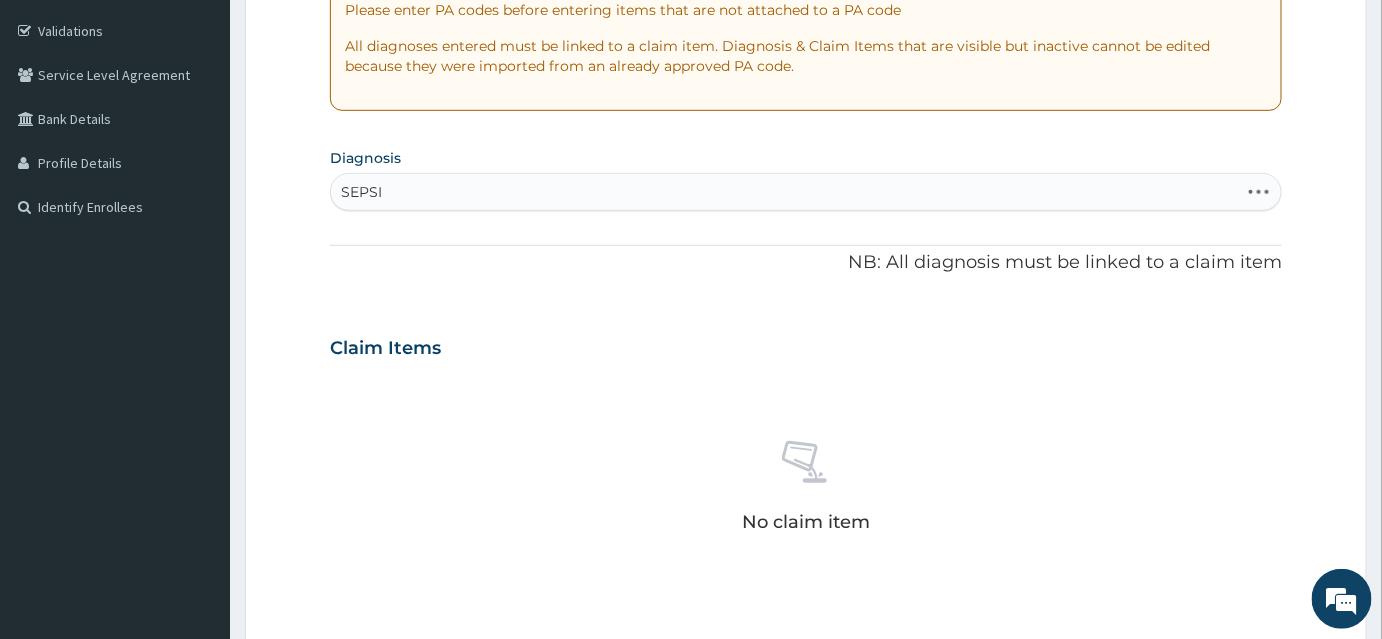 type on "SEPSIS" 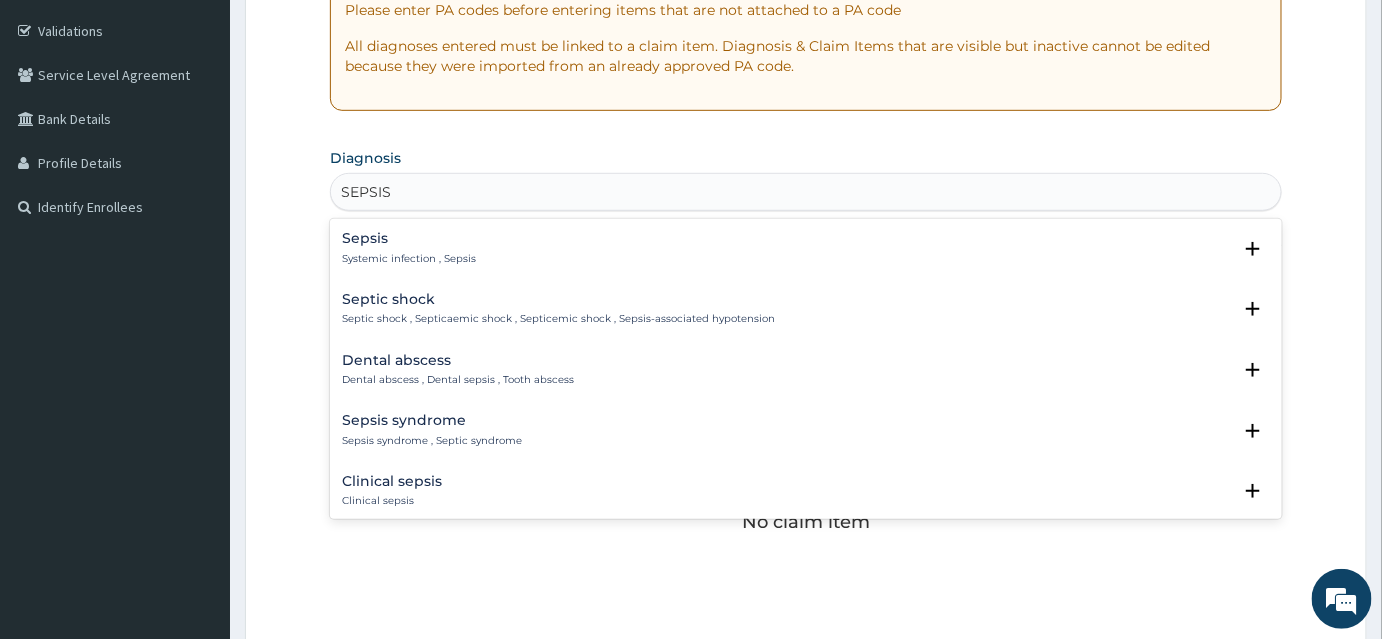 click on "Sepsis Systemic infection , Sepsis" at bounding box center [409, 248] 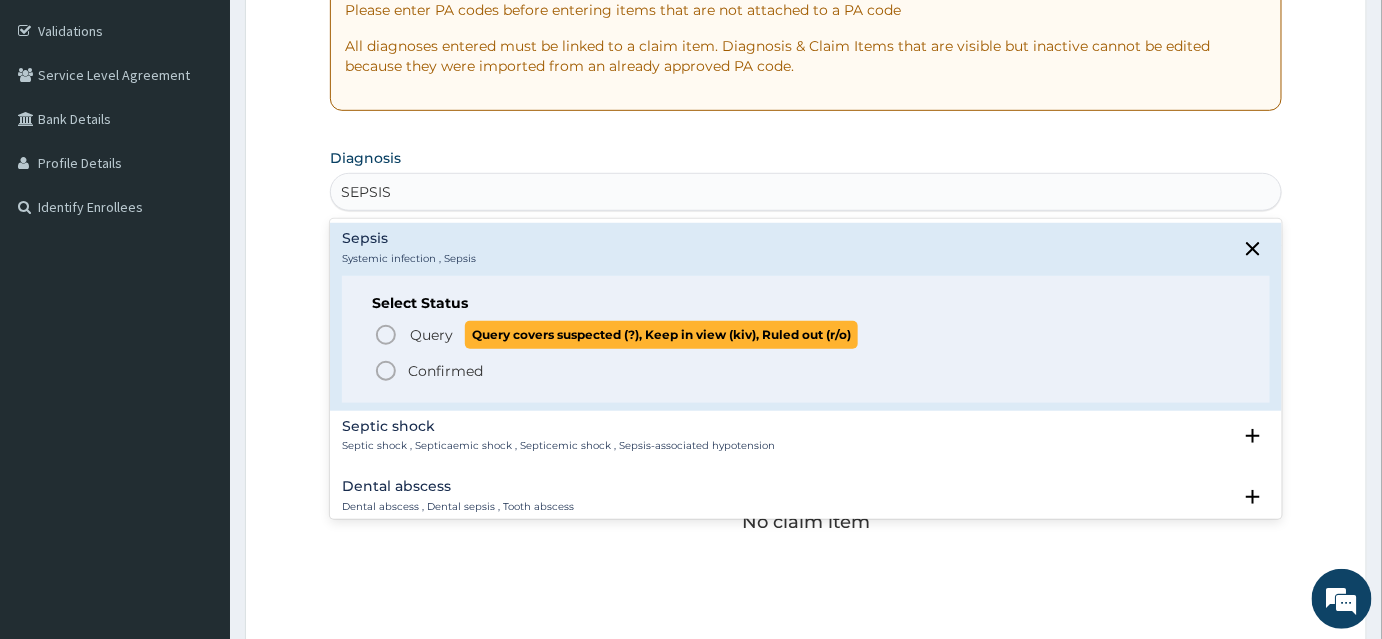 click 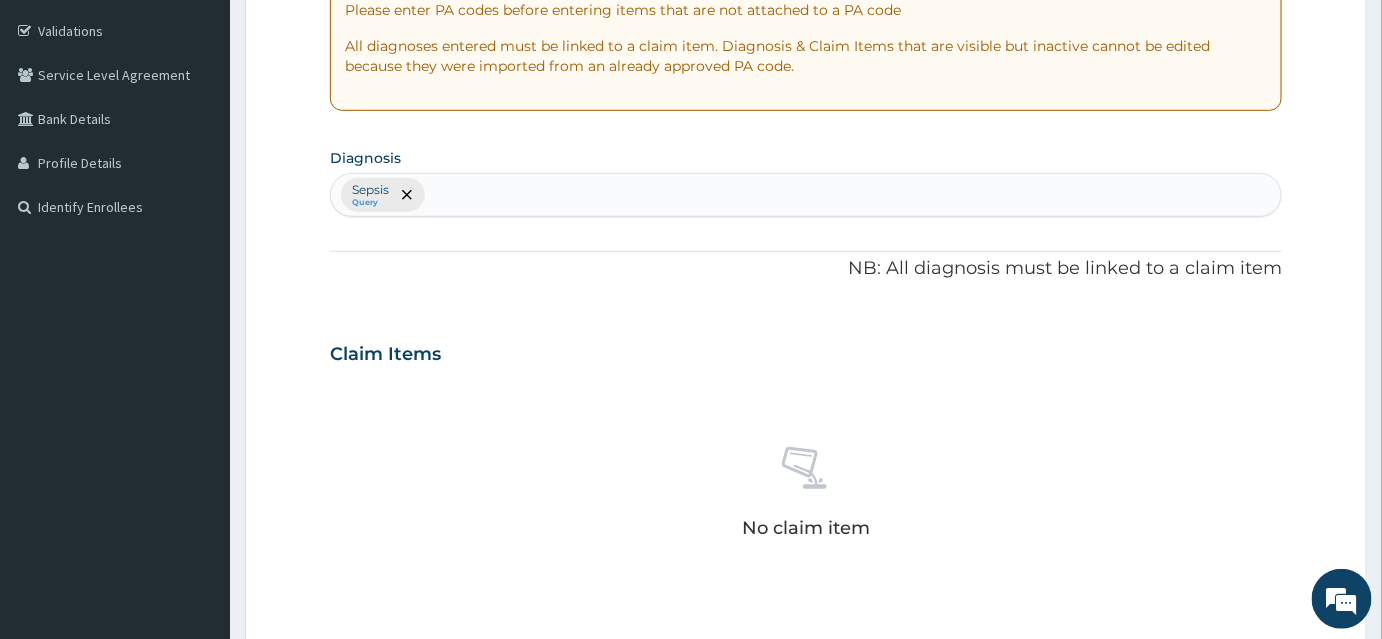 click on "Sepsis Query" at bounding box center [806, 195] 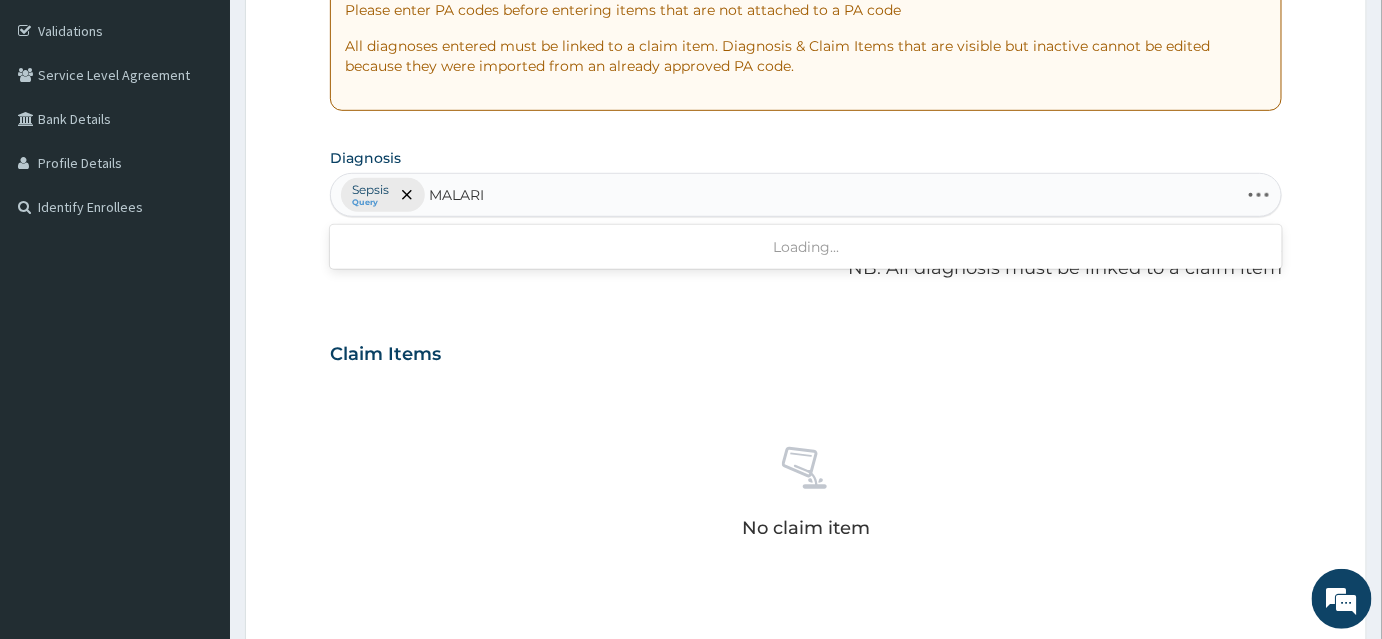 type on "MALARIA" 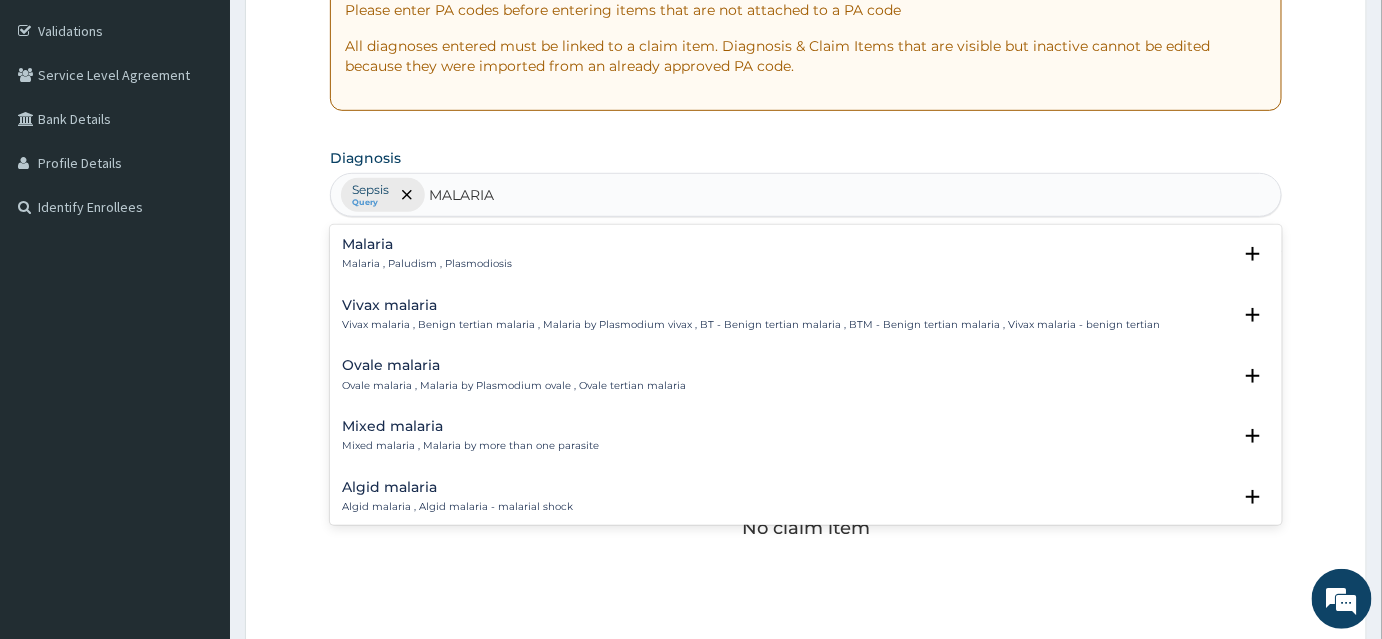 drag, startPoint x: 384, startPoint y: 252, endPoint x: 384, endPoint y: 267, distance: 15 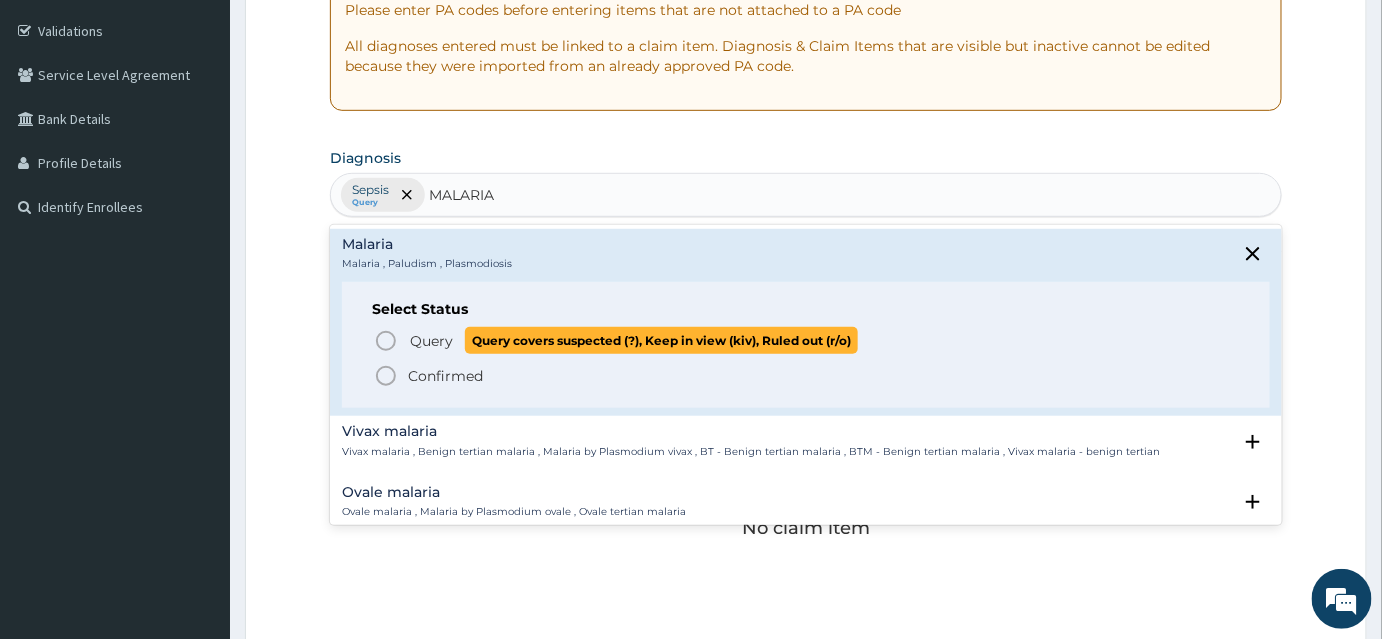 click 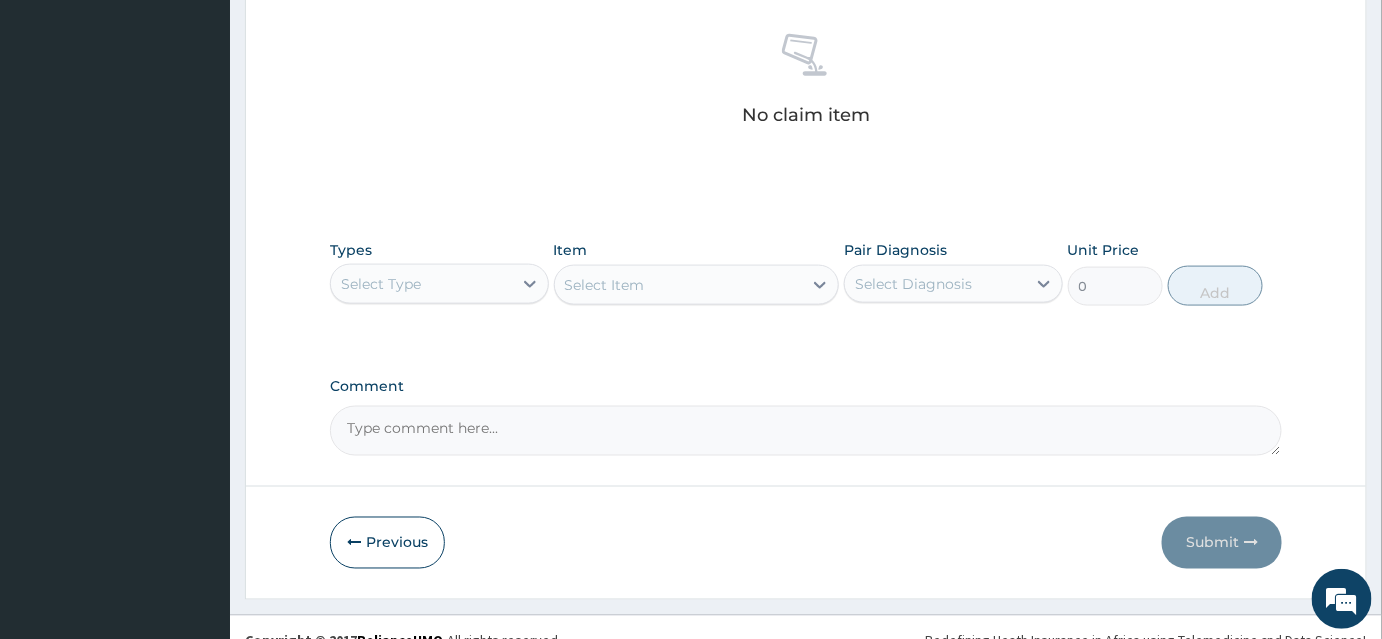 scroll, scrollTop: 800, scrollLeft: 0, axis: vertical 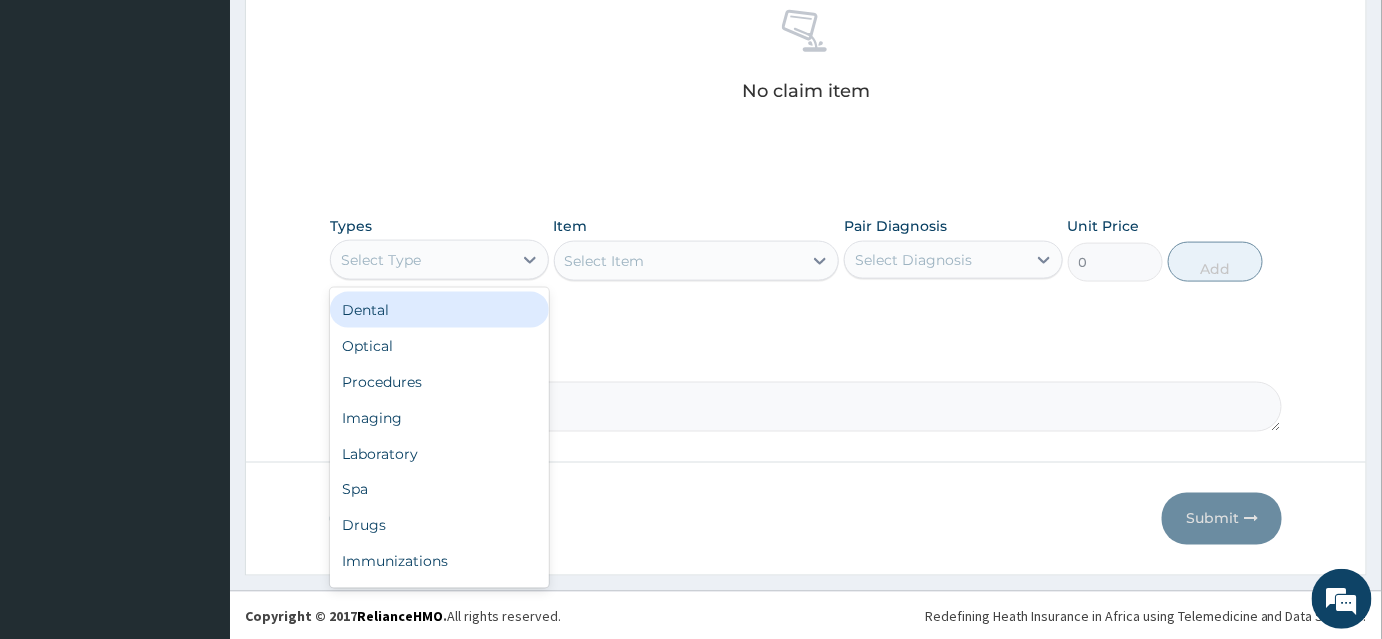 click on "Select Type" at bounding box center [421, 260] 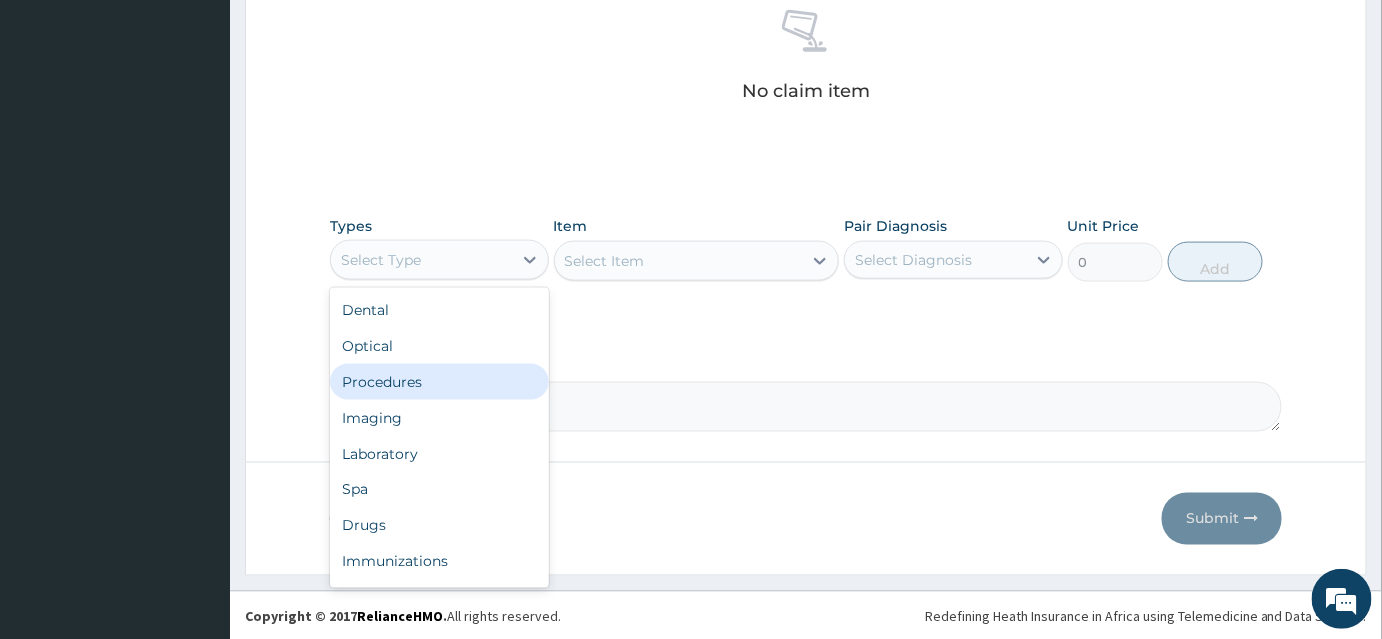 click on "Procedures" at bounding box center [439, 382] 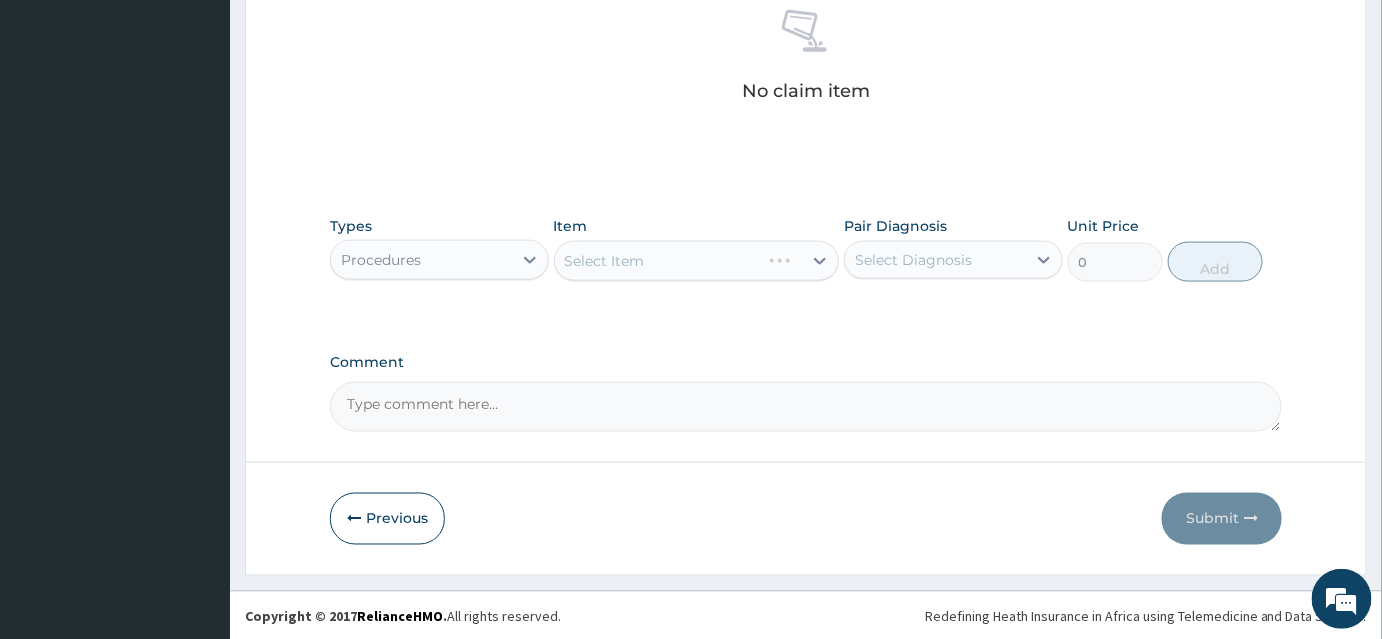 click on "Select Item" at bounding box center [697, 261] 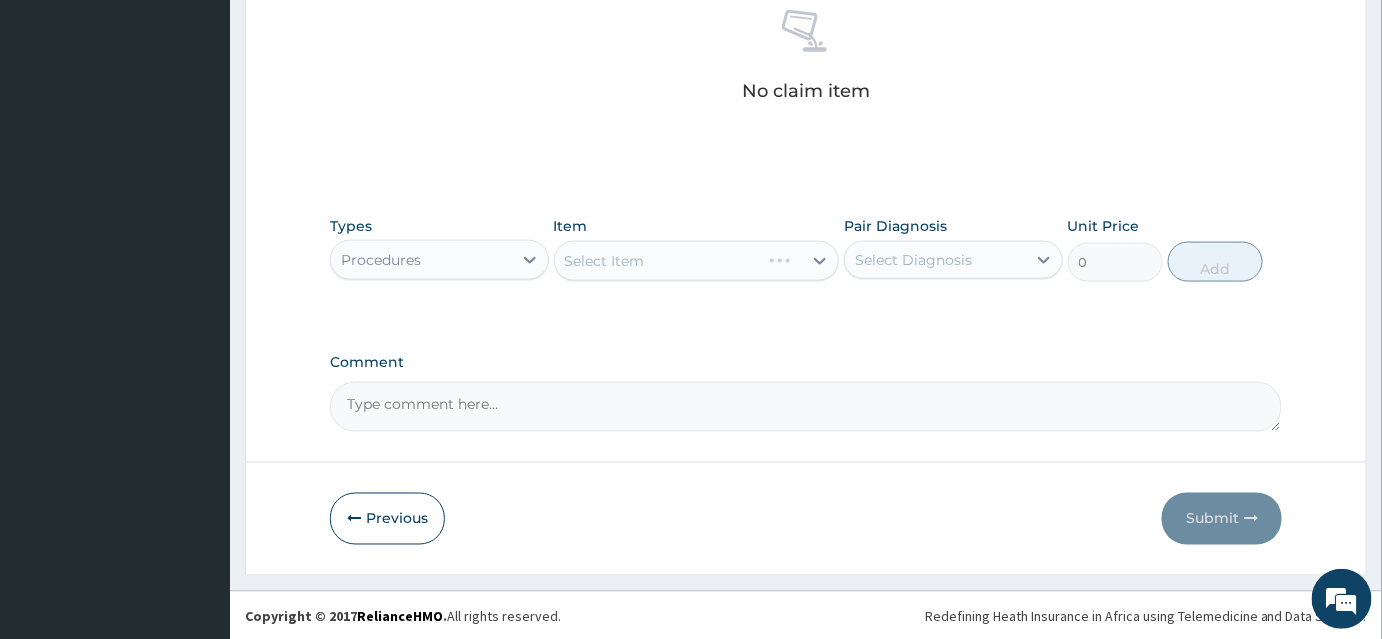 click on "Select Item" at bounding box center (697, 261) 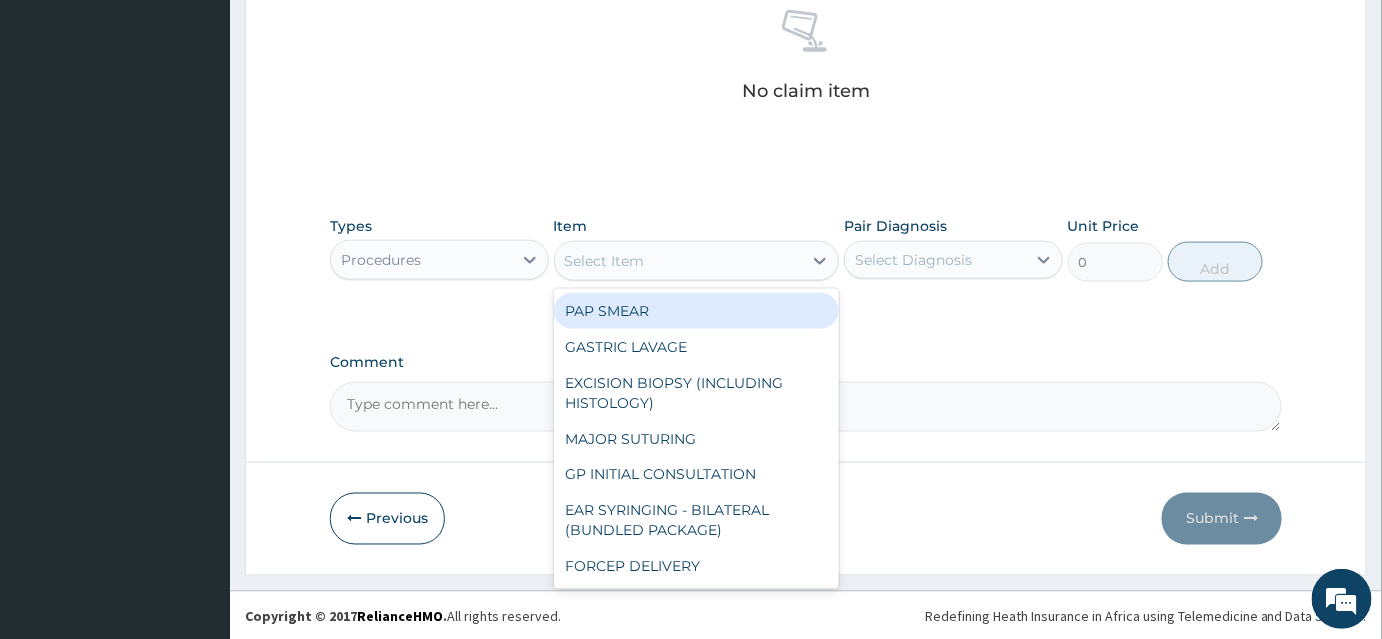 click on "Select Item" at bounding box center (679, 261) 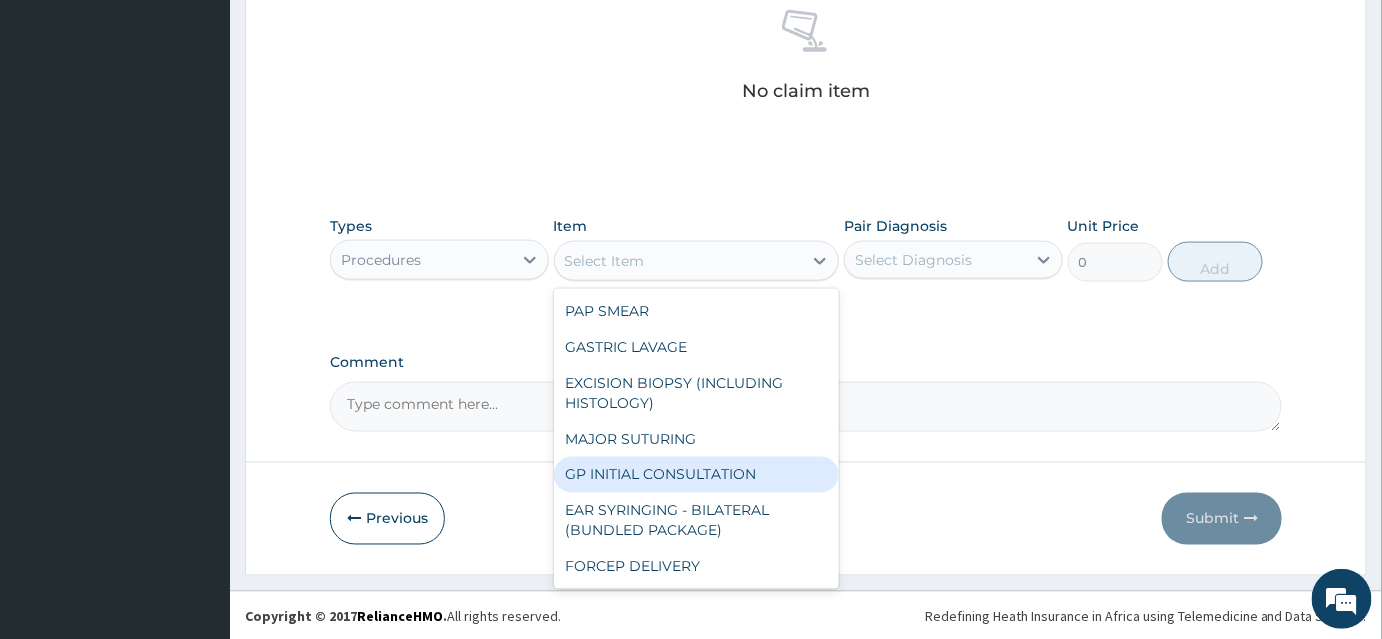 click on "GP INITIAL CONSULTATION" at bounding box center [697, 475] 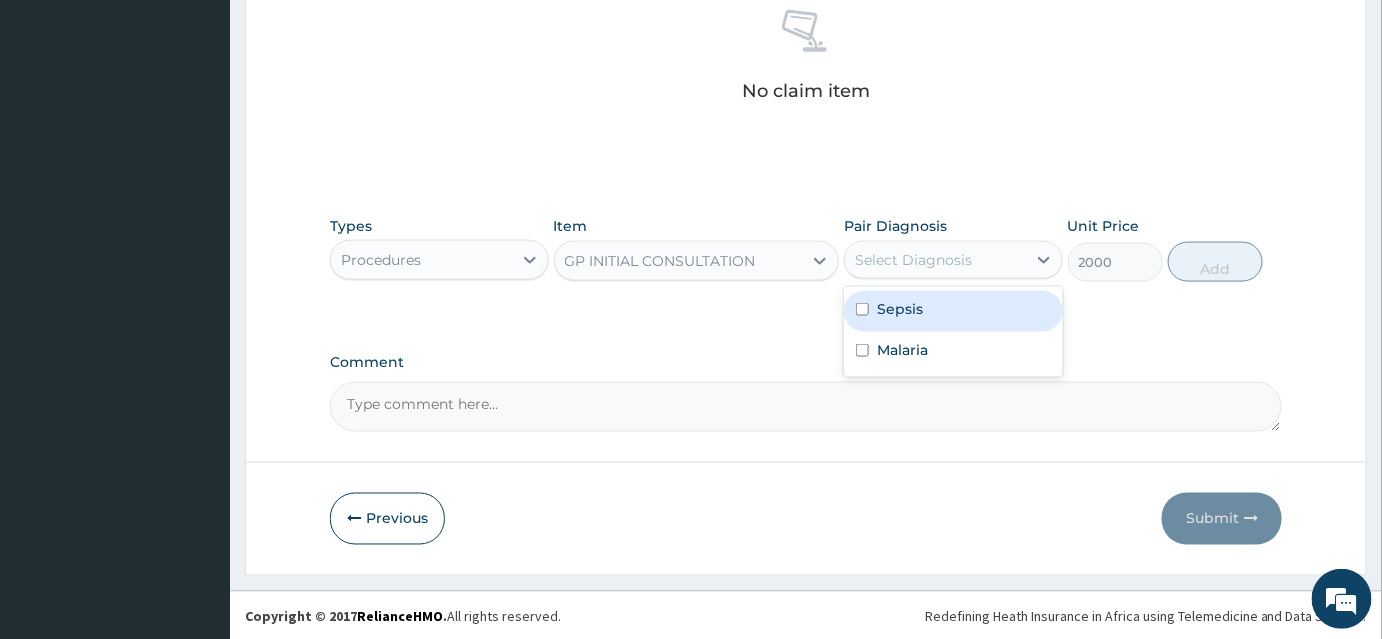 click on "Select Diagnosis" at bounding box center (913, 260) 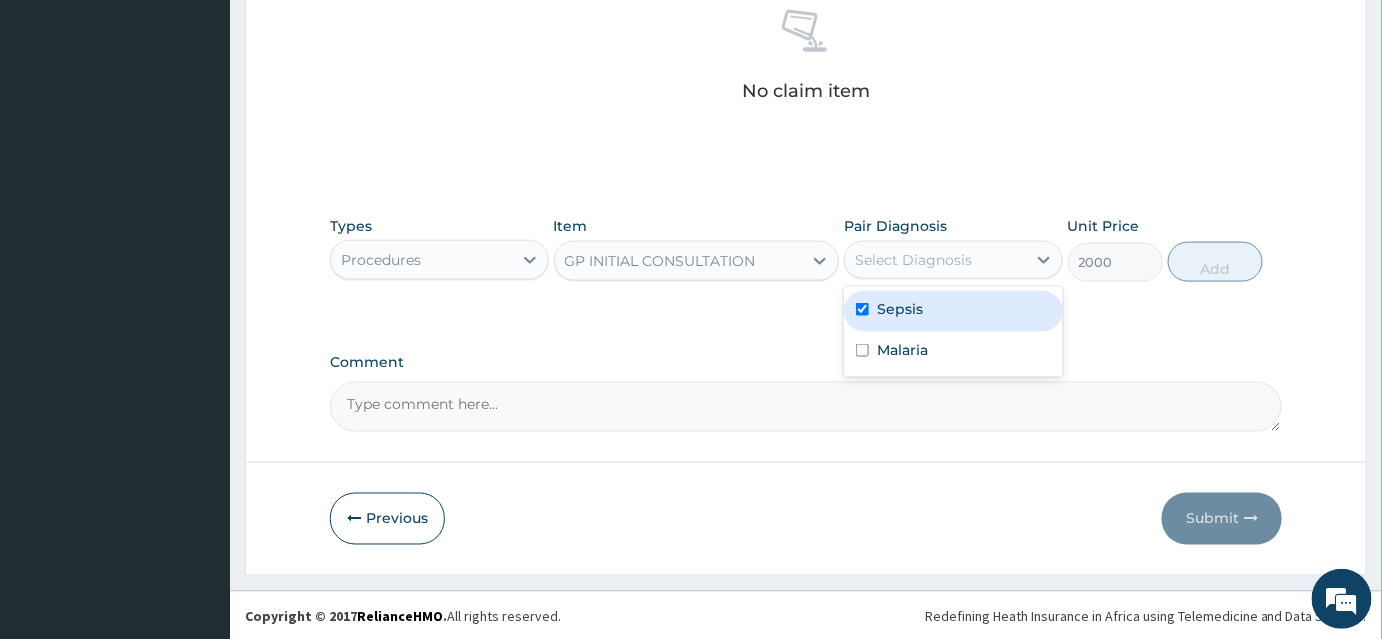checkbox on "true" 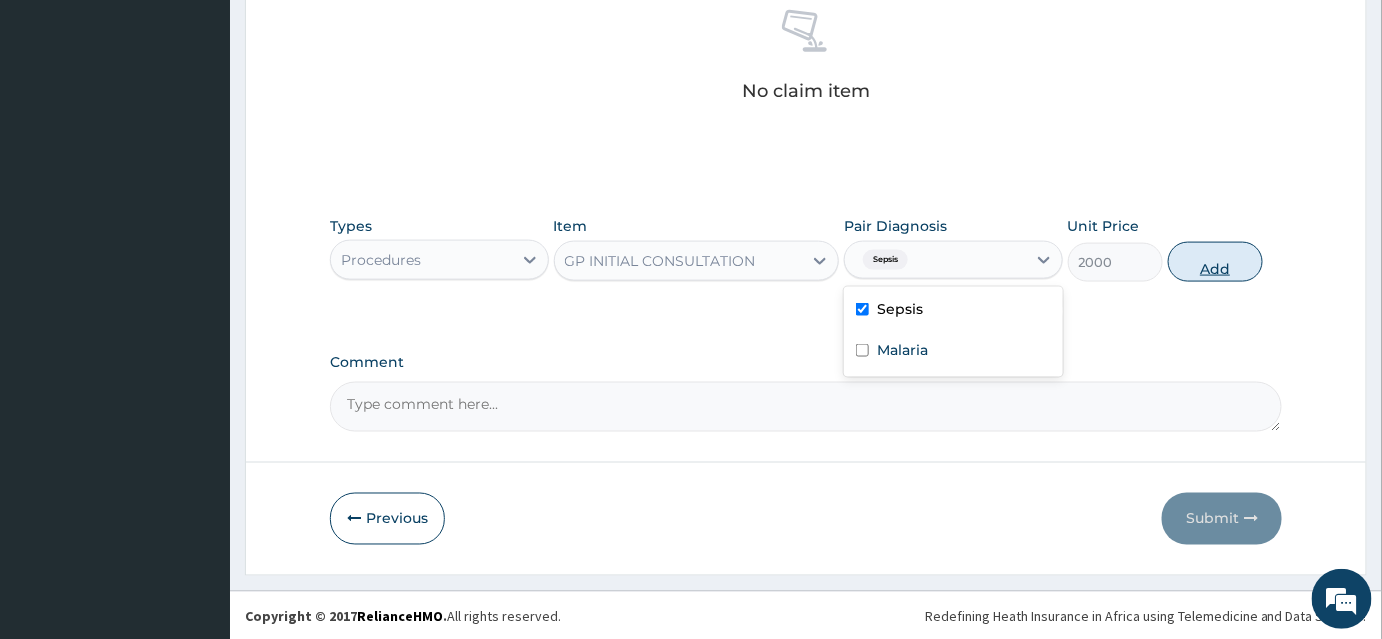 click on "Add" at bounding box center (1215, 262) 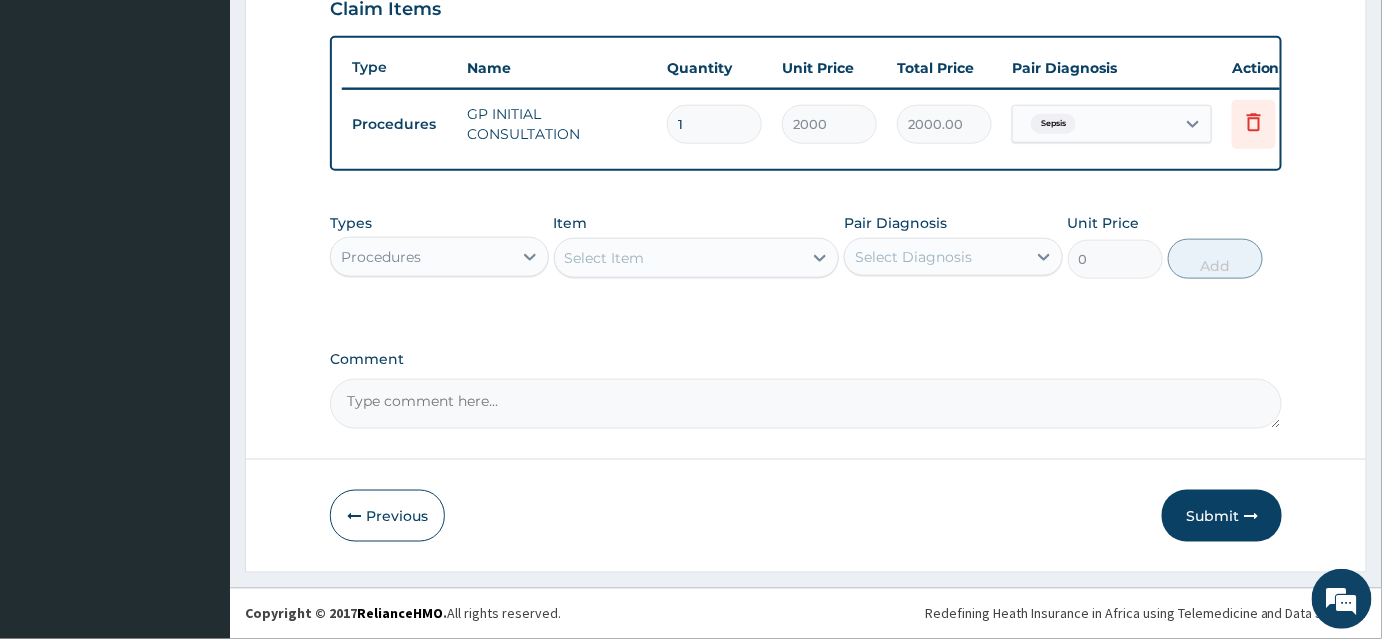 scroll, scrollTop: 717, scrollLeft: 0, axis: vertical 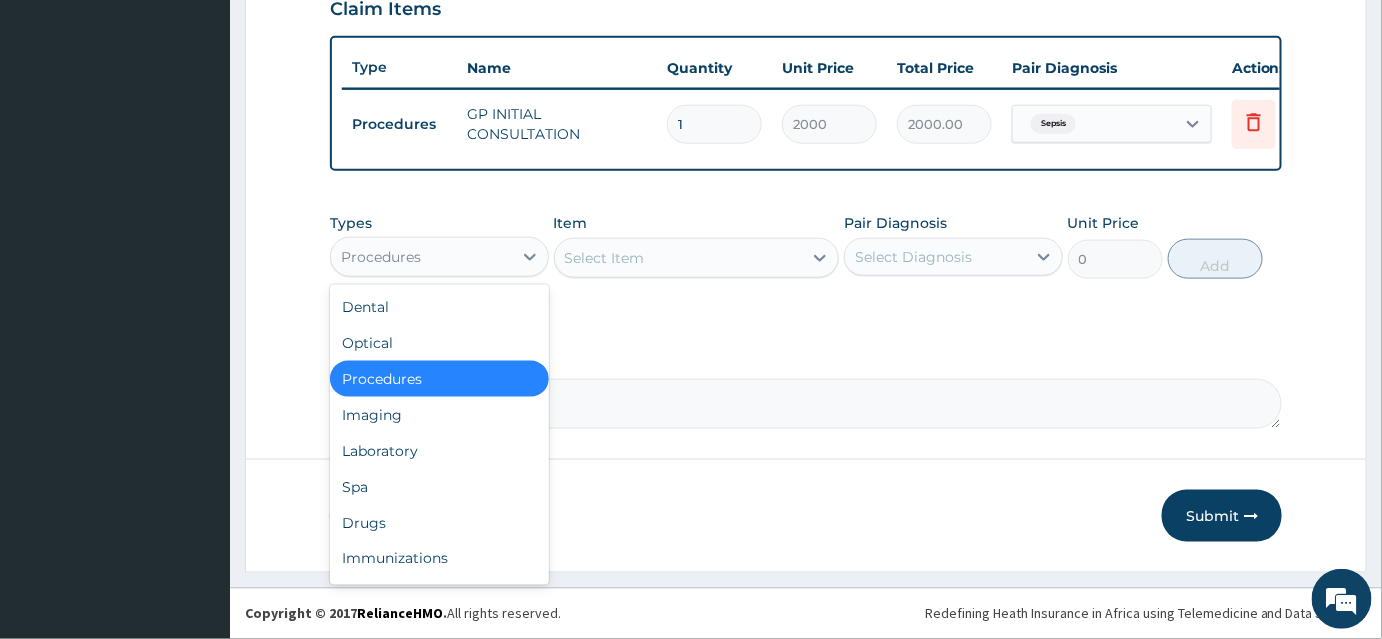 click on "Procedures" at bounding box center [421, 257] 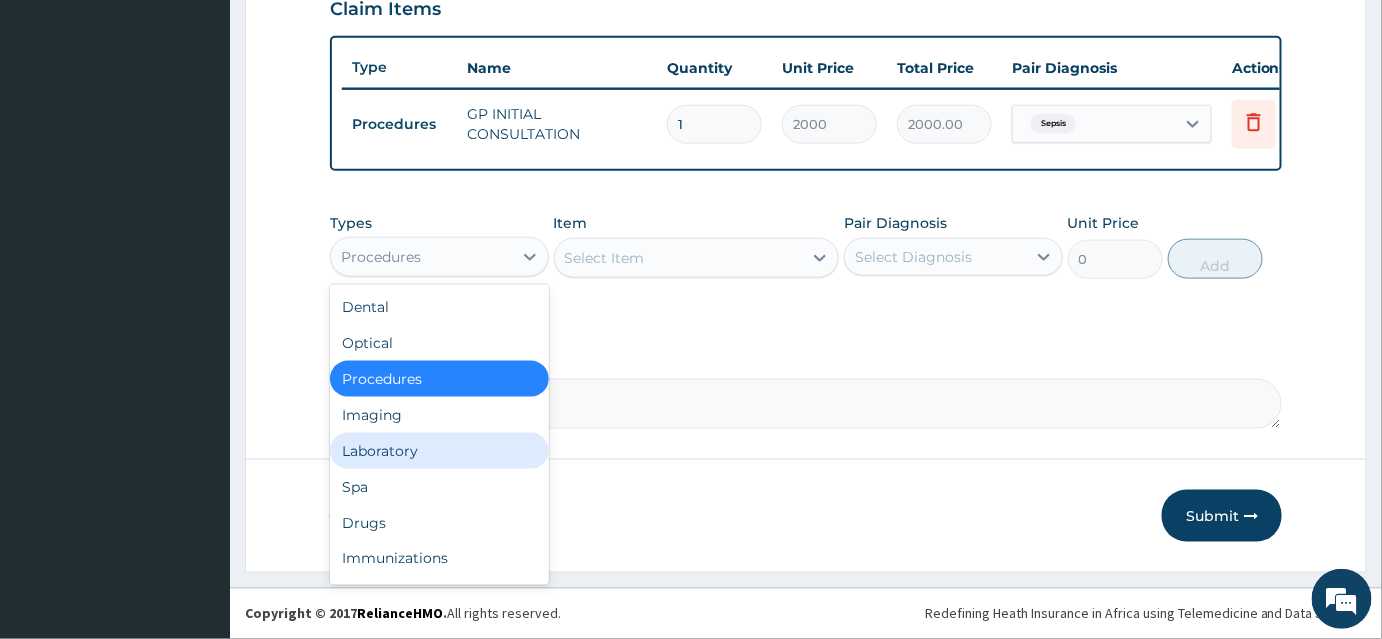 drag, startPoint x: 417, startPoint y: 447, endPoint x: 712, endPoint y: 319, distance: 321.5727 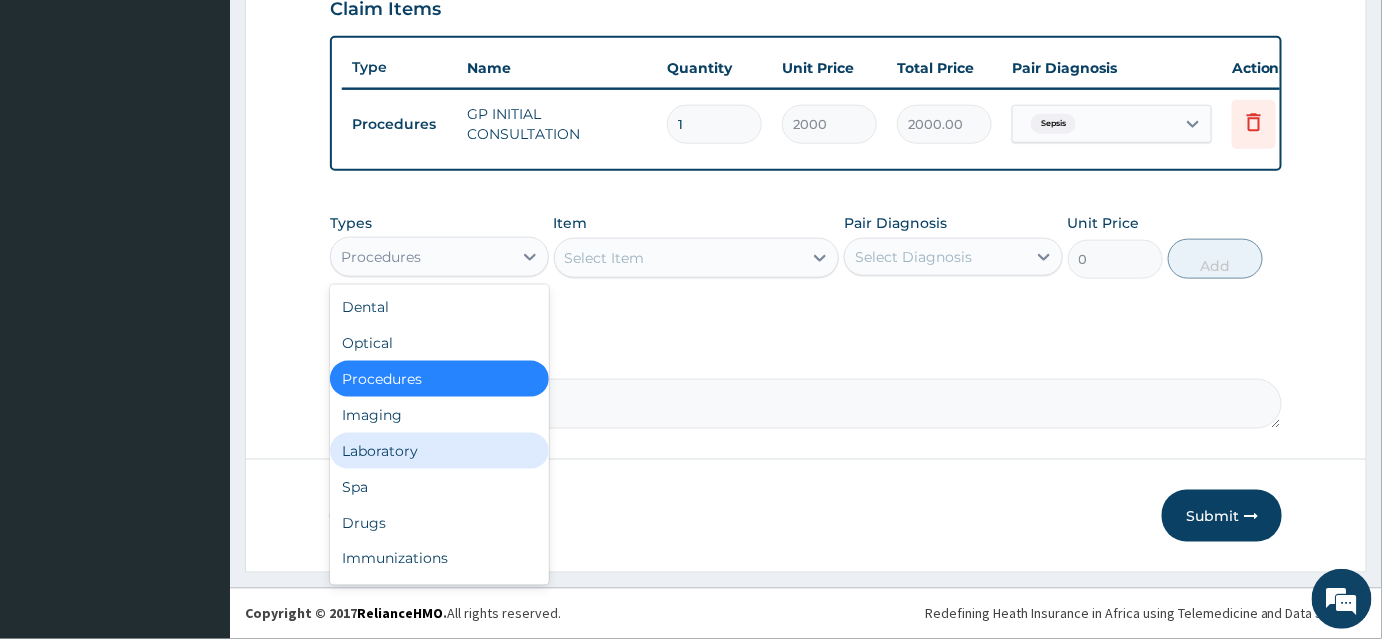 click on "Laboratory" at bounding box center [439, 451] 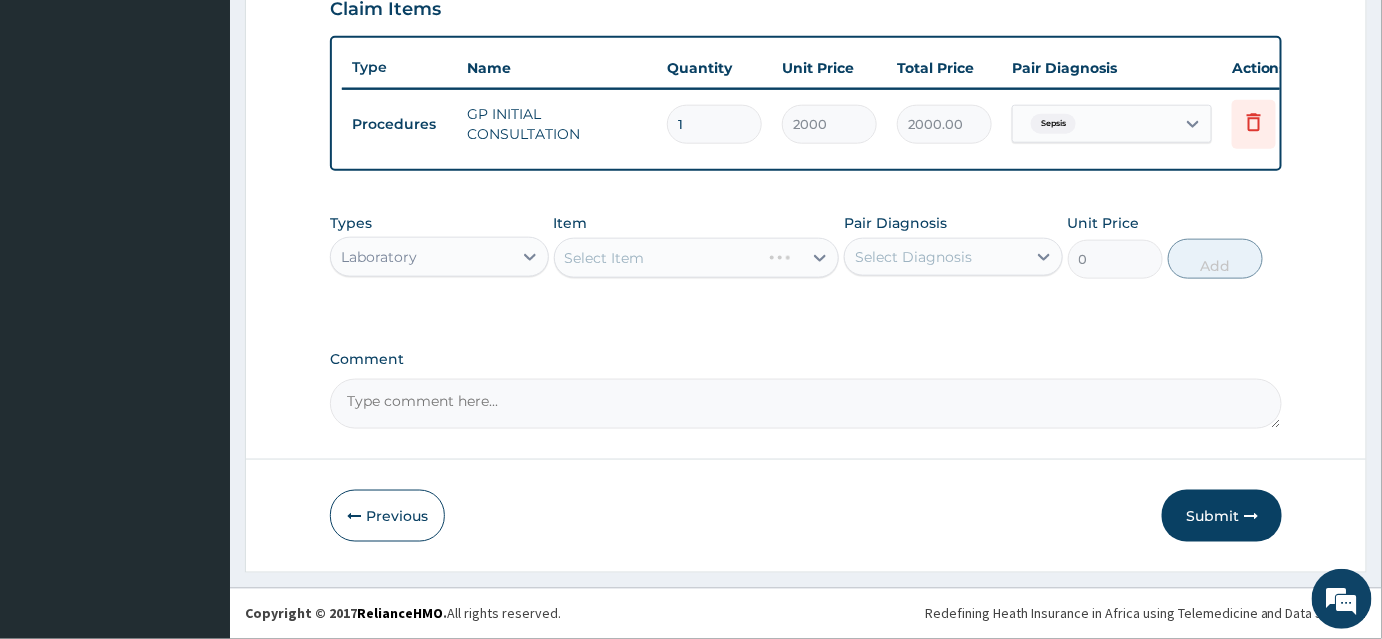click on "Select Diagnosis" at bounding box center [913, 257] 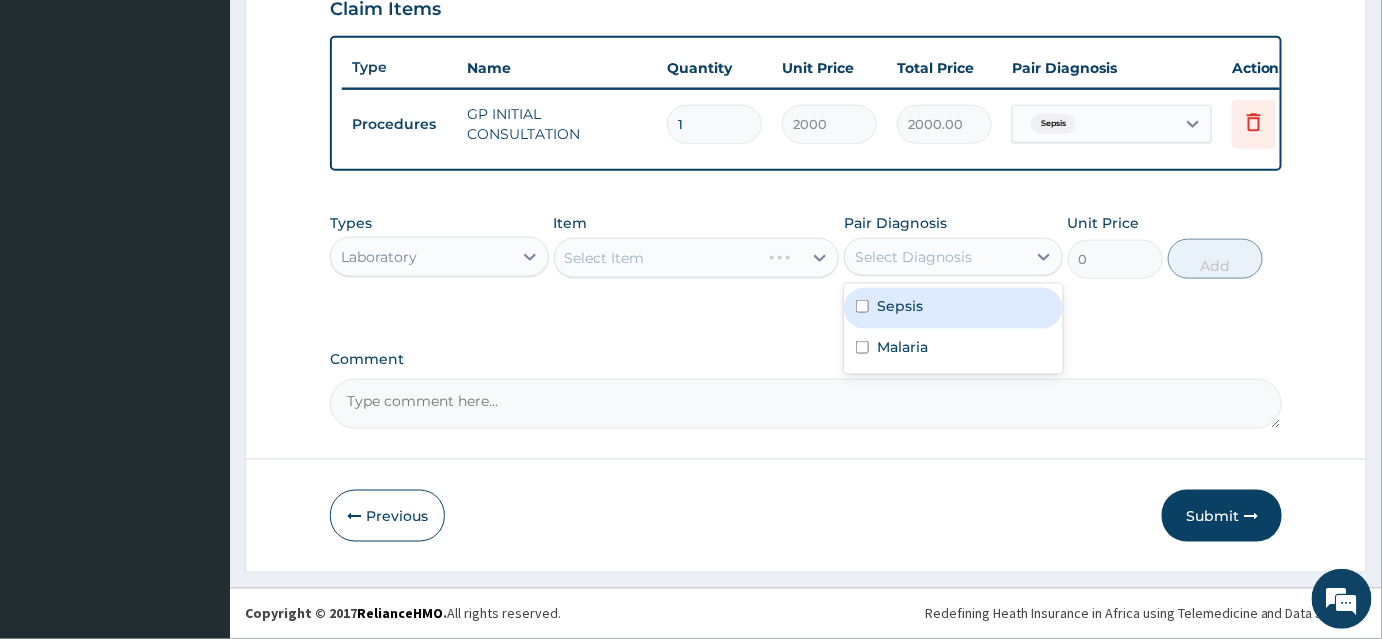 click on "Sepsis" at bounding box center [953, 308] 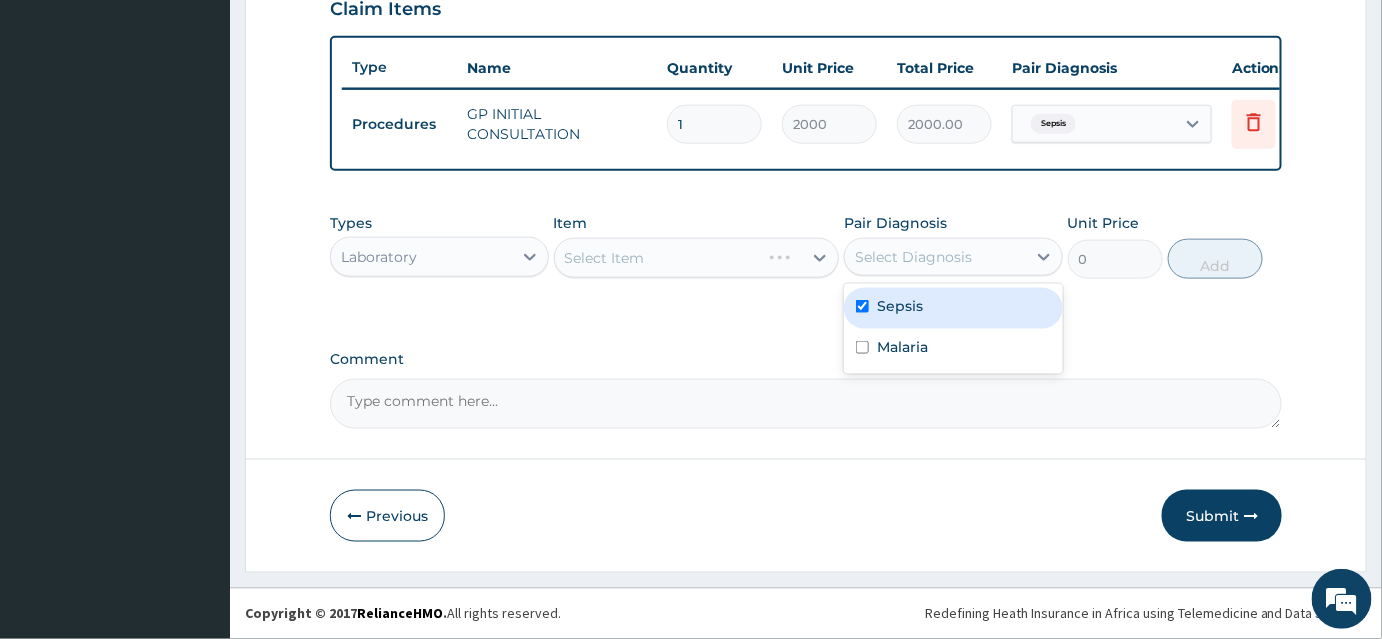 checkbox on "true" 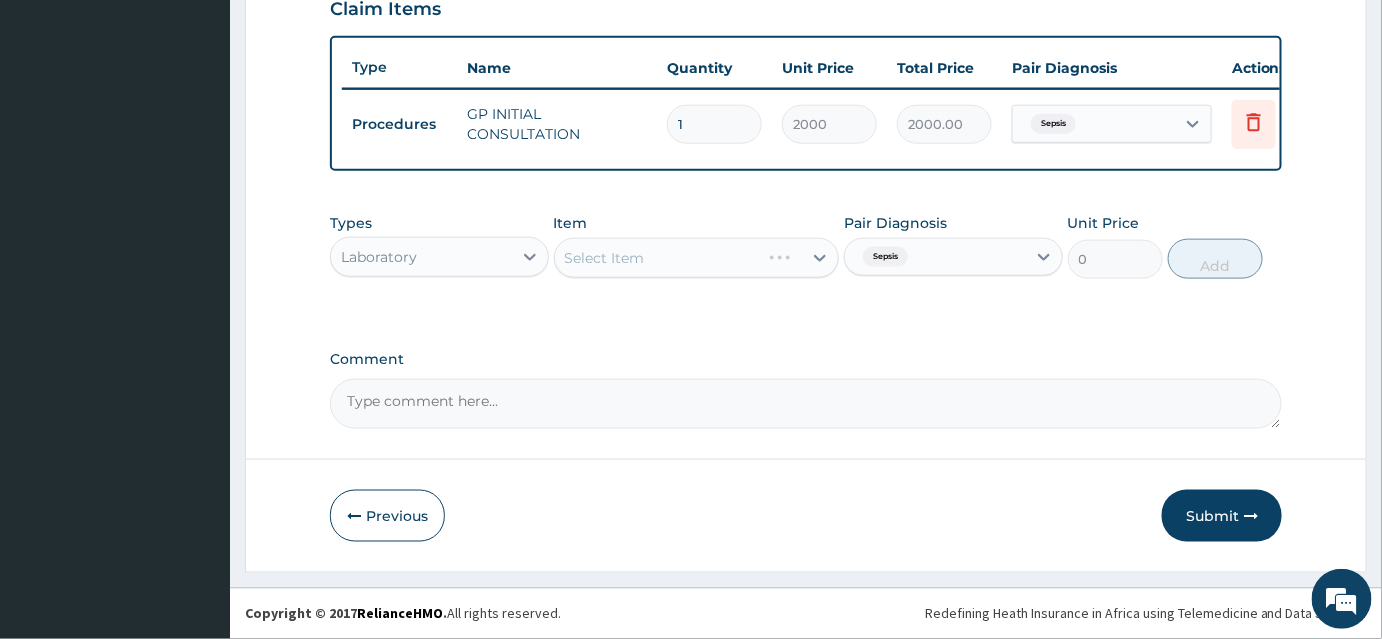 click on "Select Item" at bounding box center (697, 258) 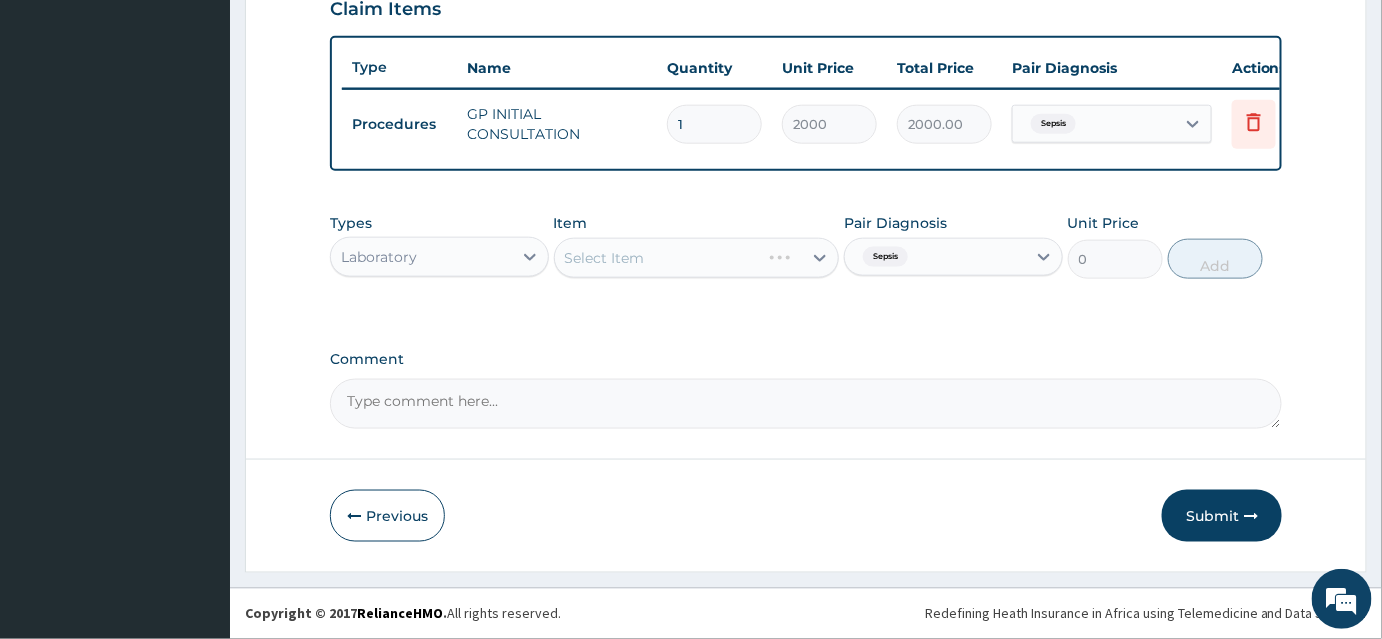 click on "Select Item" at bounding box center (697, 258) 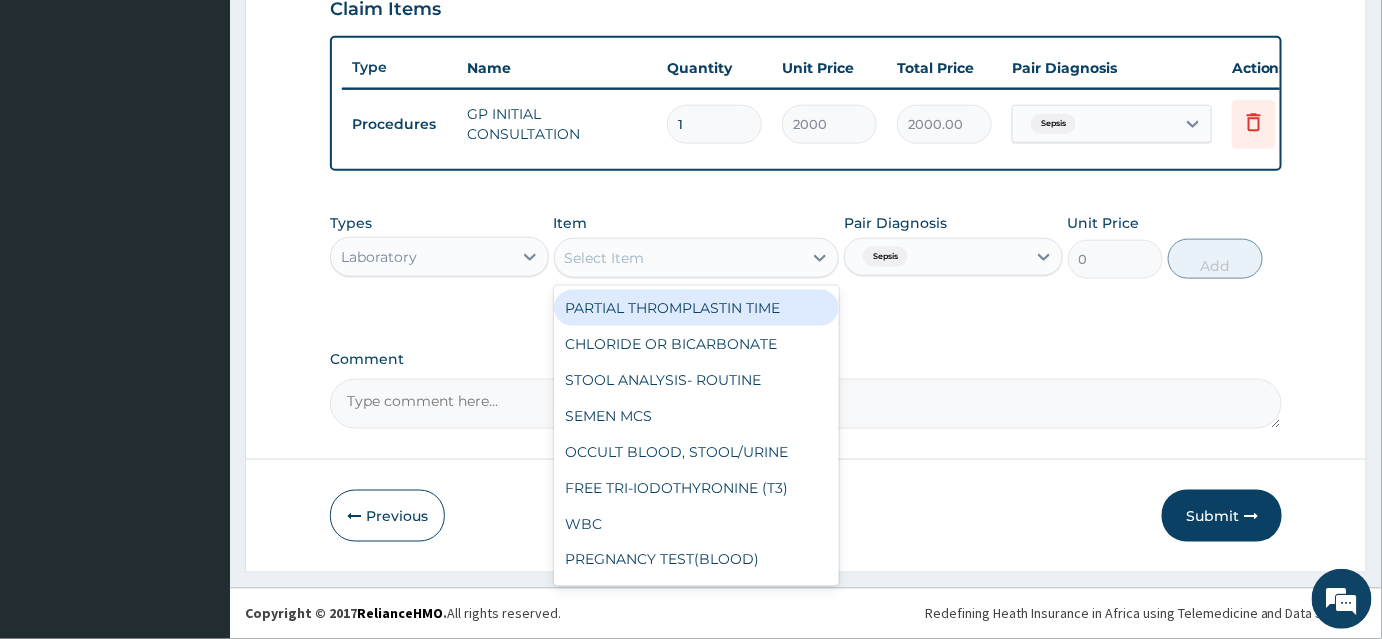 click on "Select Item" at bounding box center [679, 258] 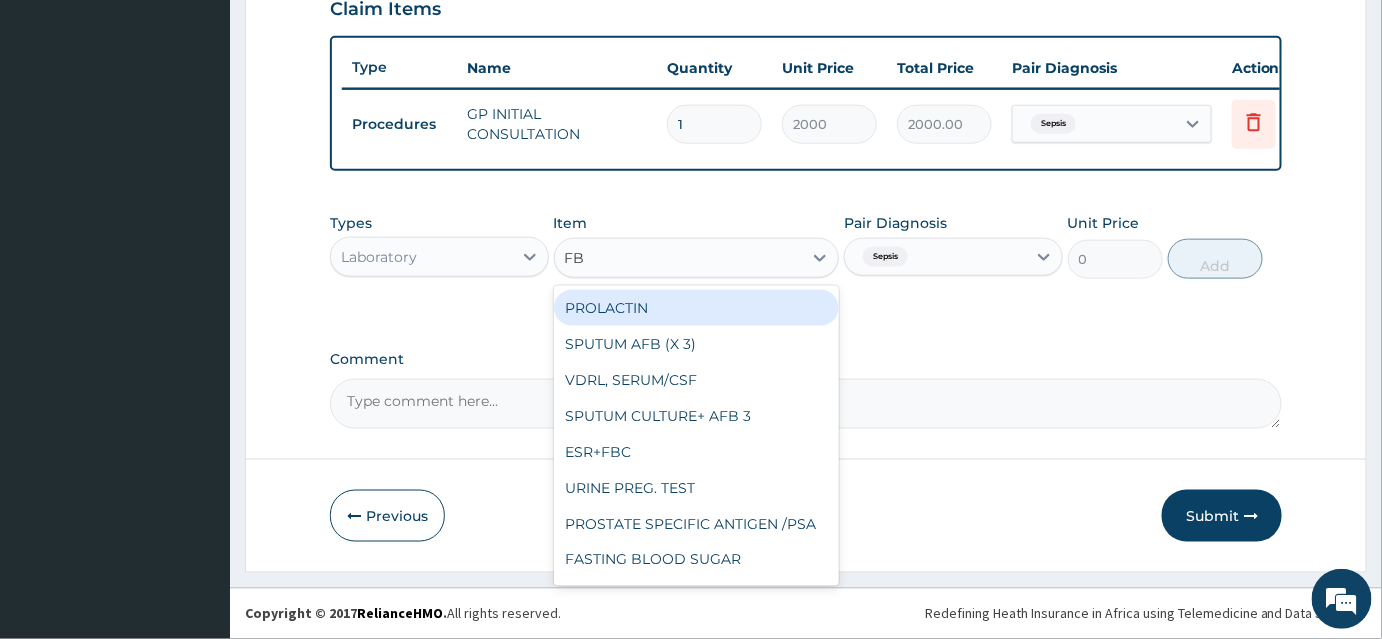 type on "FBC" 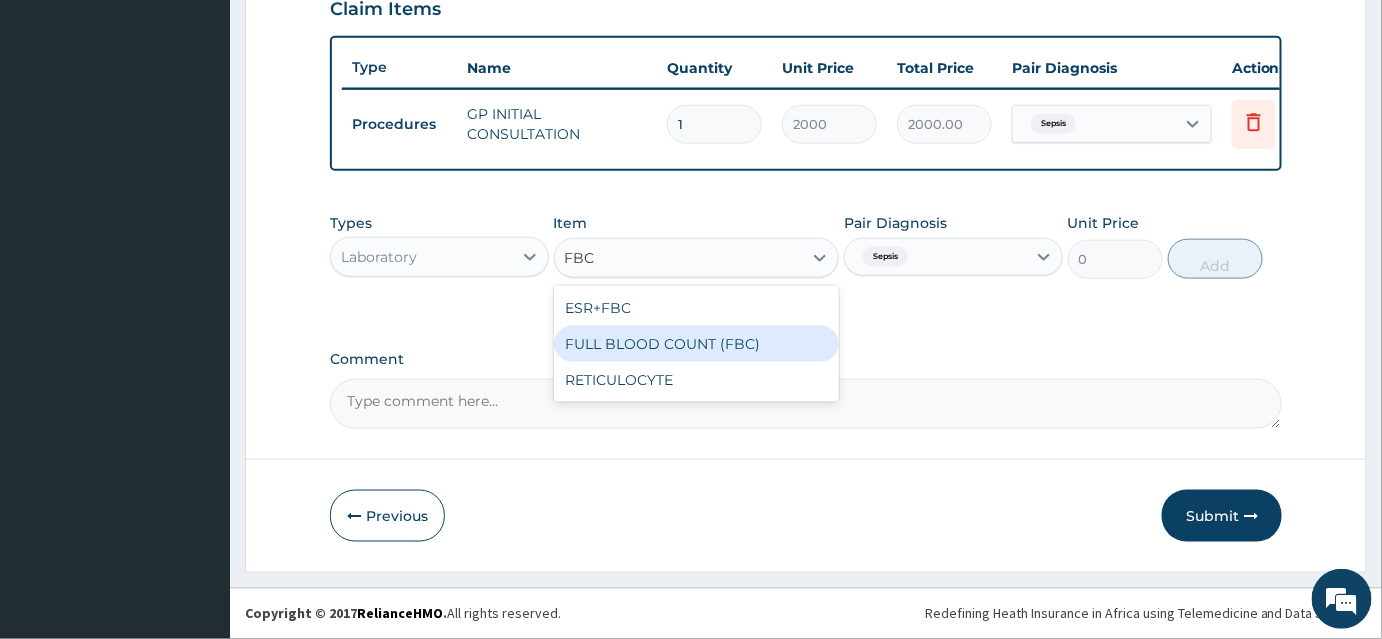 click on "FULL BLOOD COUNT (FBC)" at bounding box center (697, 344) 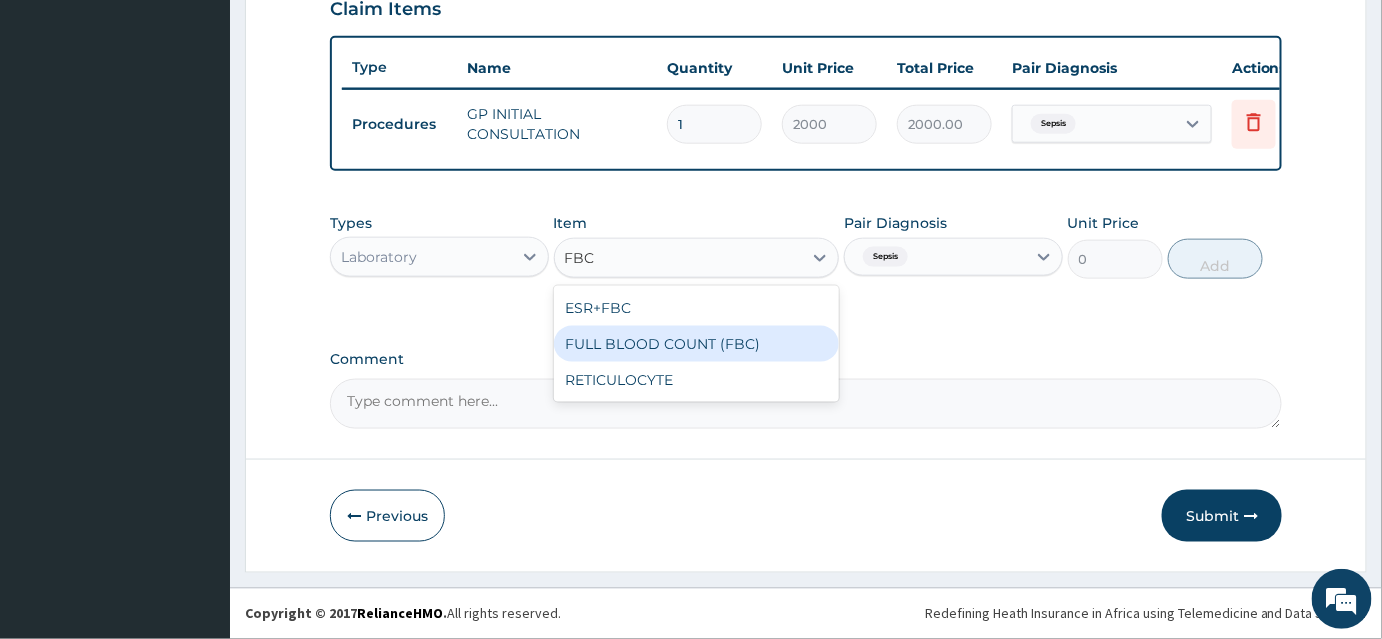 type 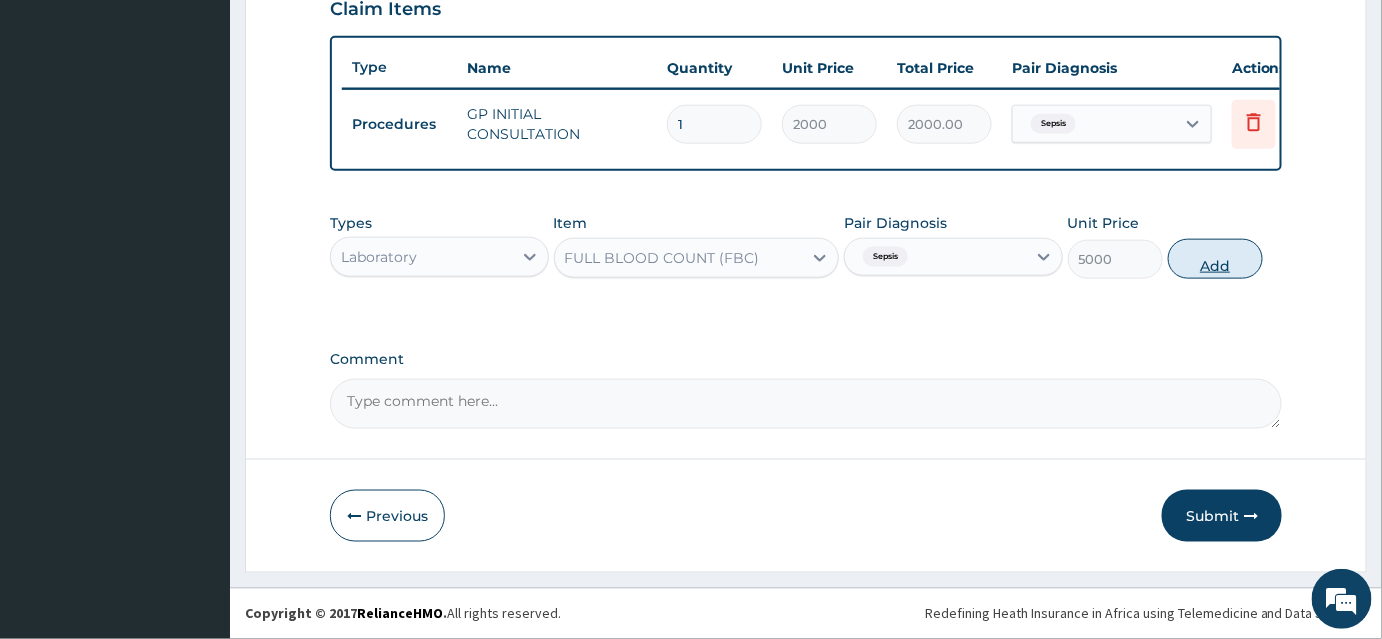click on "Add" at bounding box center [1215, 259] 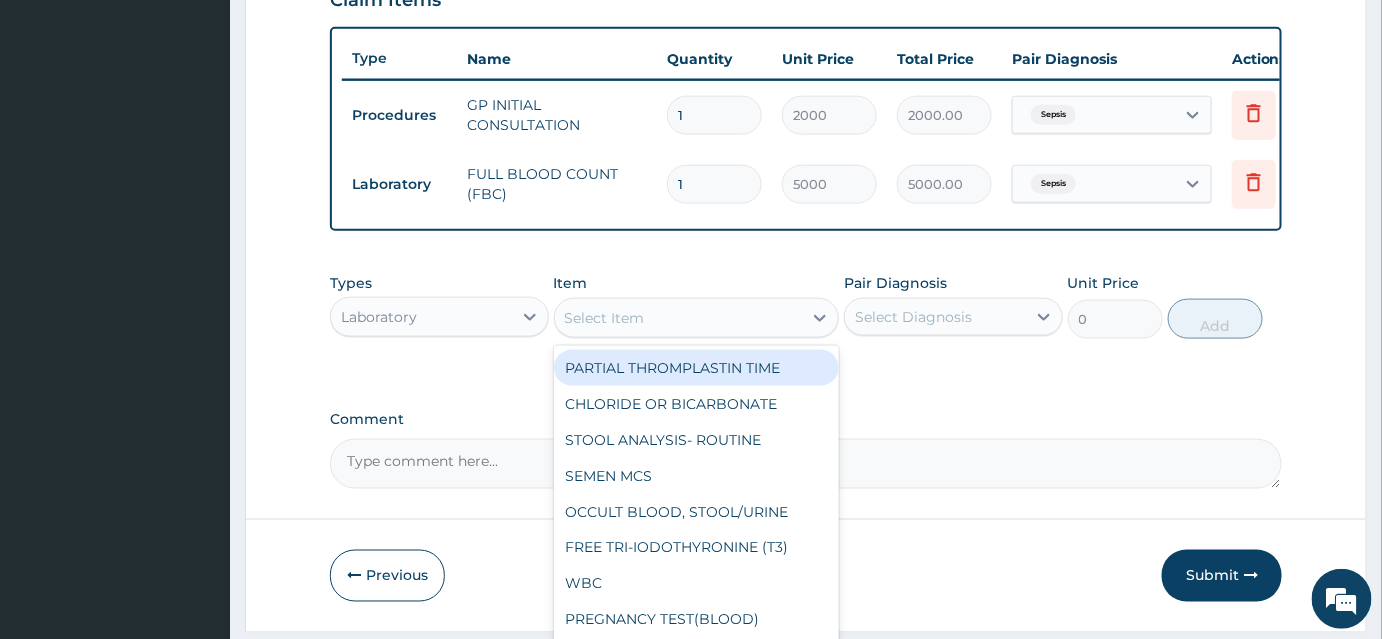 click on "Select Item" at bounding box center [679, 318] 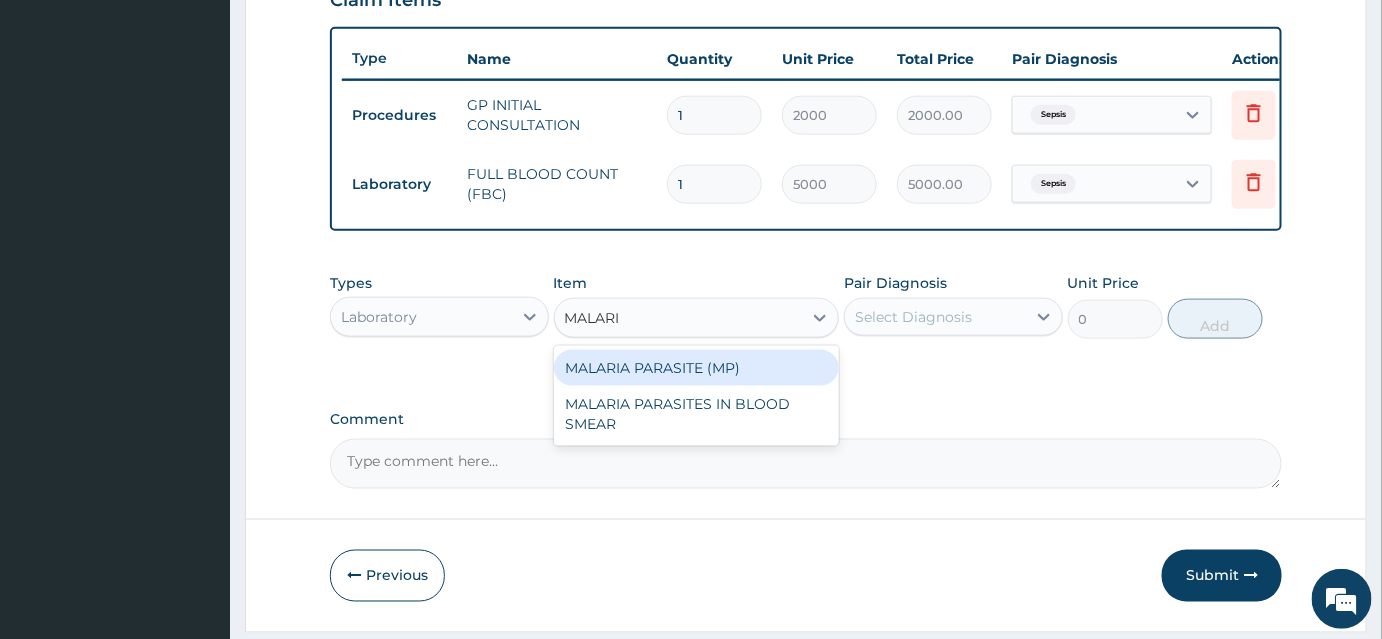 type on "MALARIA" 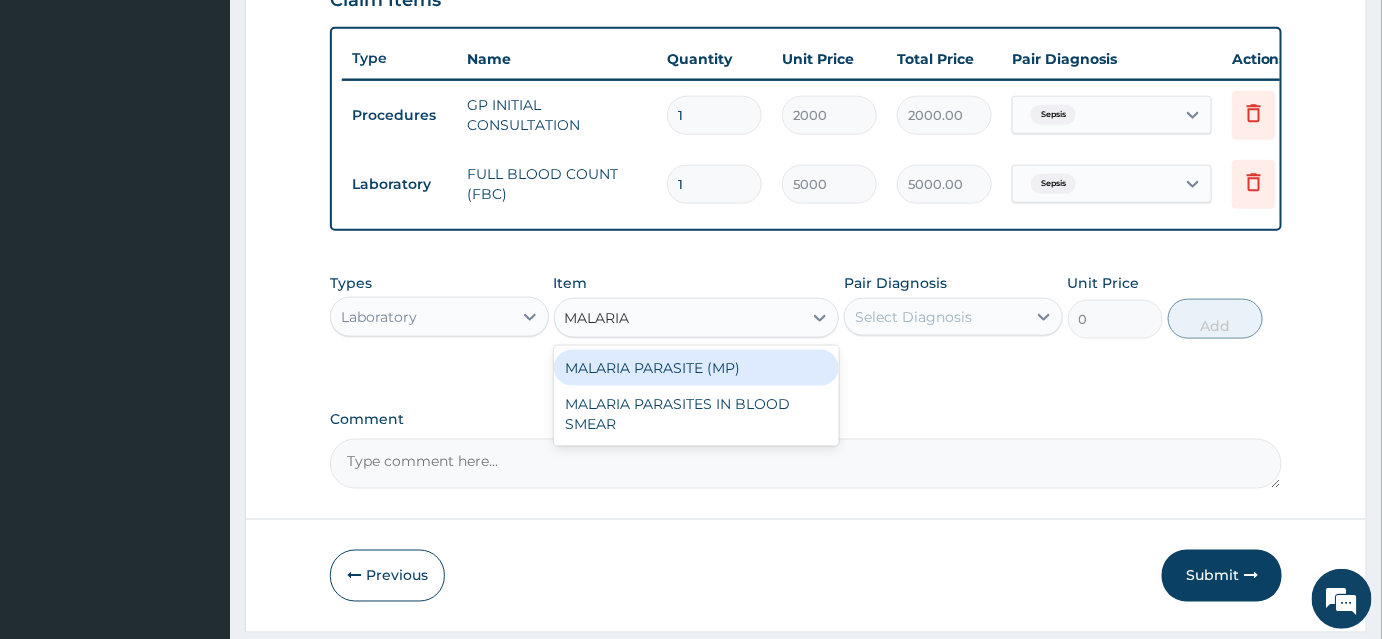 click on "MALARIA PARASITE (MP)" at bounding box center (697, 368) 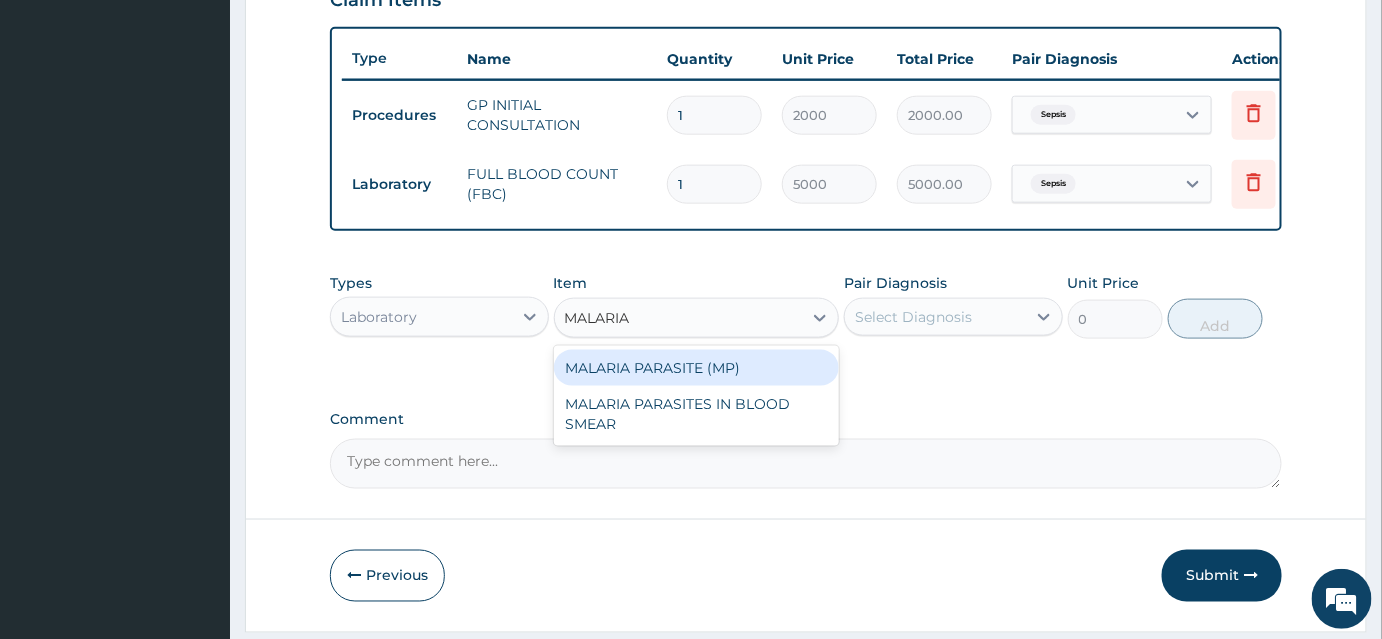 type 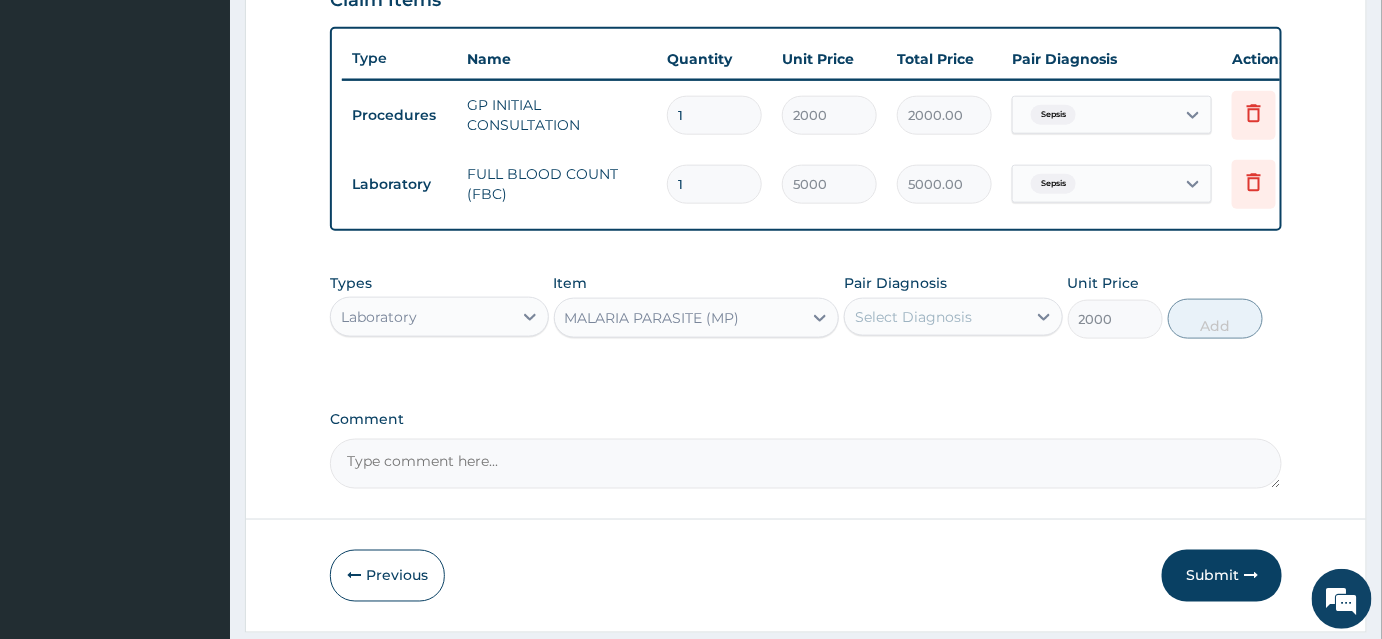 click on "Select Diagnosis" at bounding box center (913, 317) 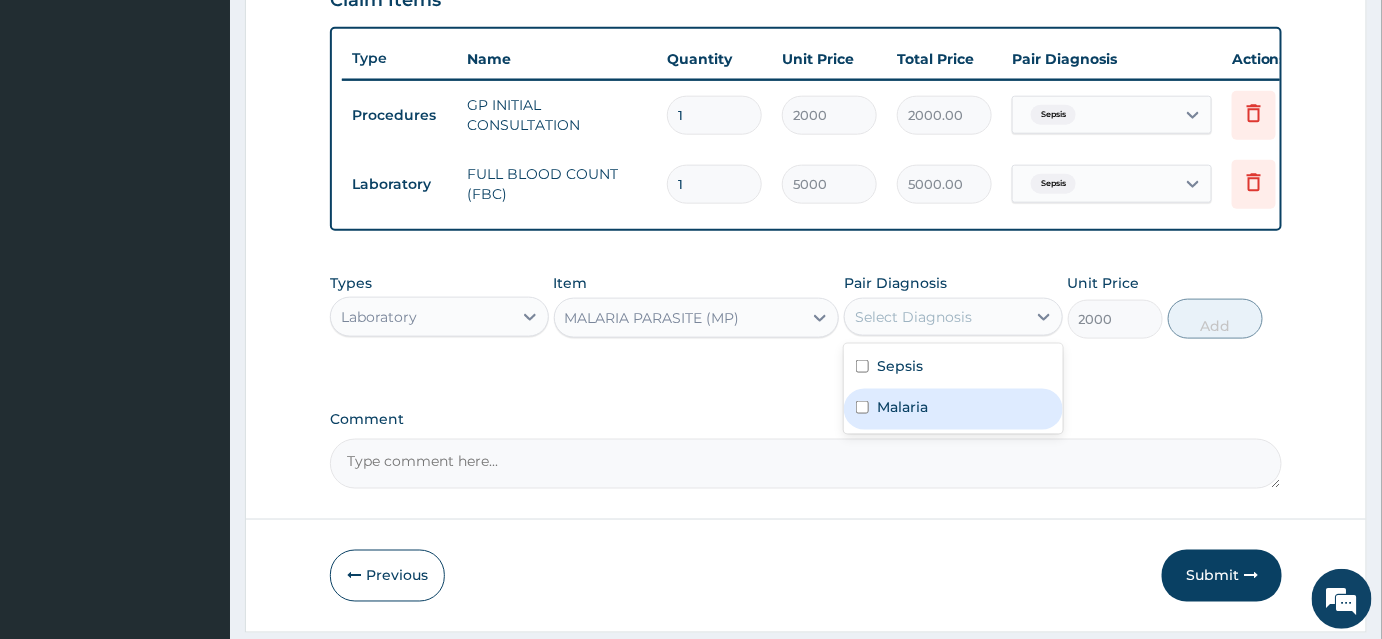 click on "Malaria" at bounding box center [902, 407] 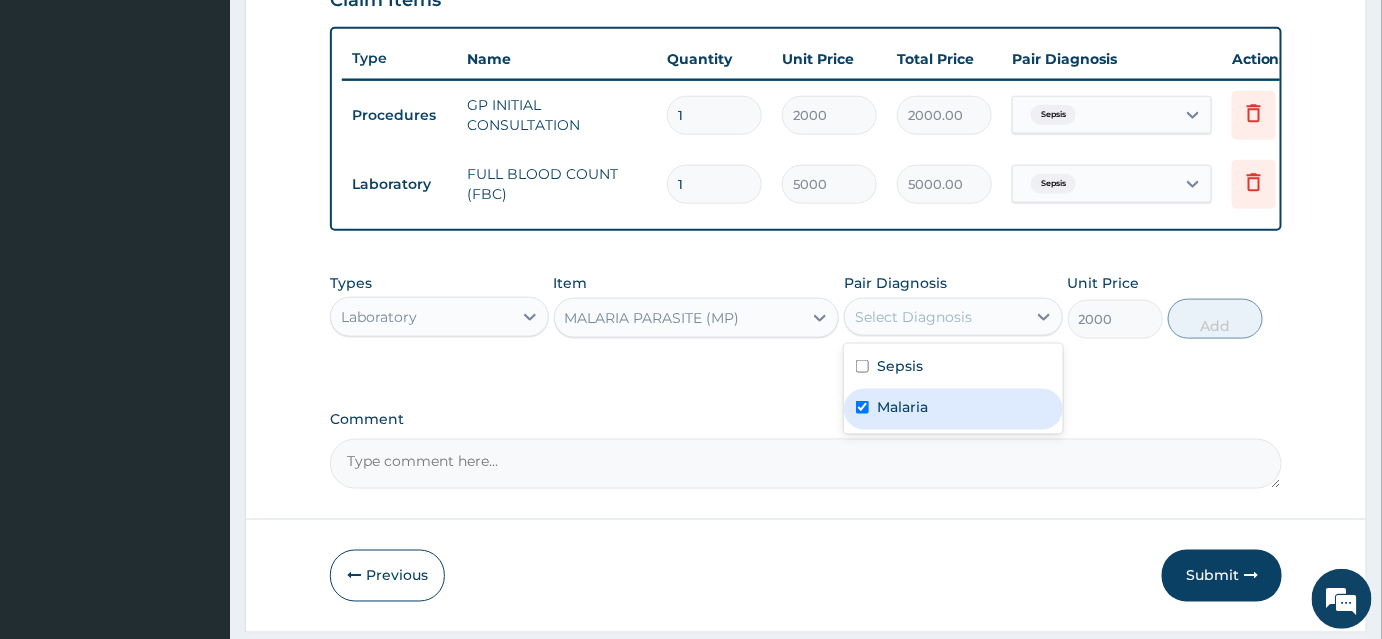 checkbox on "true" 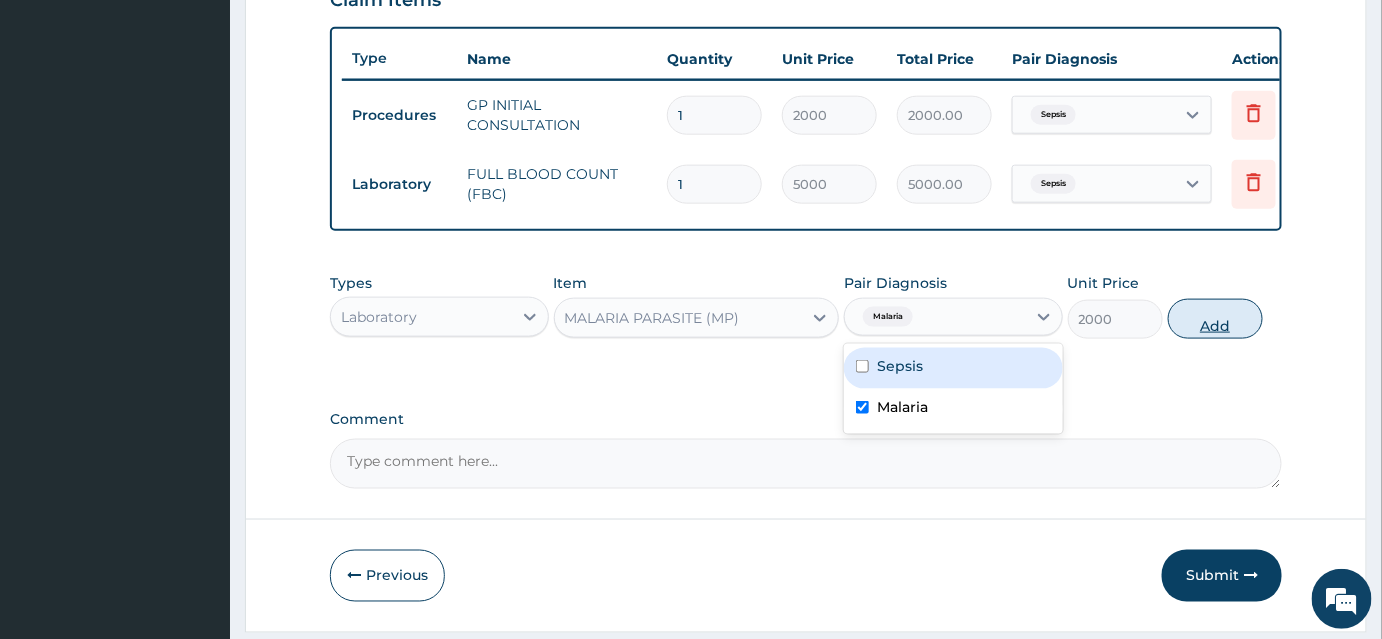 click on "Add" at bounding box center [1215, 319] 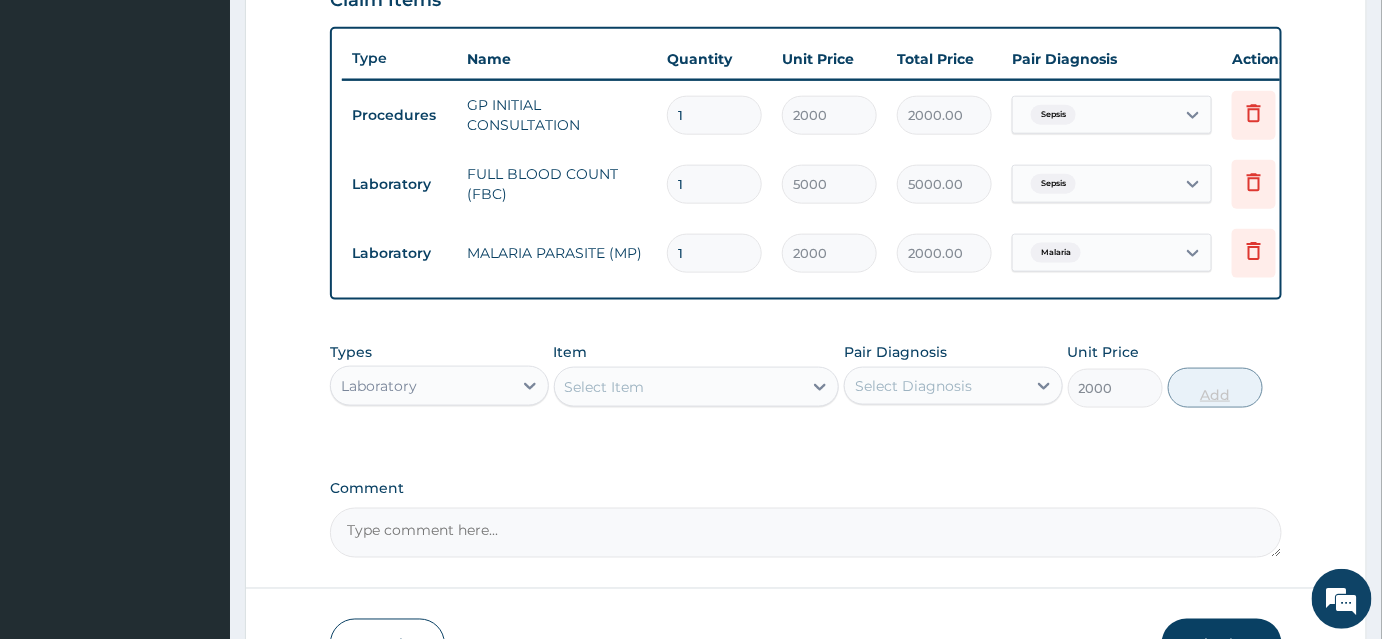type on "0" 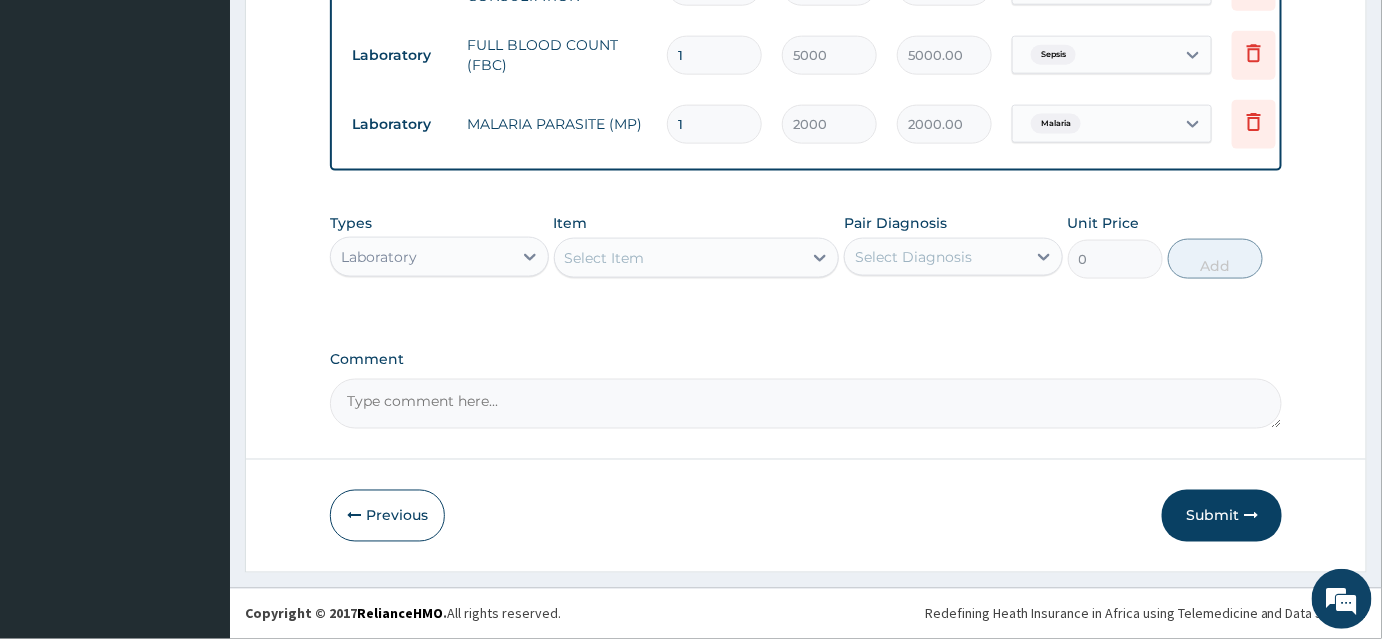 scroll, scrollTop: 856, scrollLeft: 0, axis: vertical 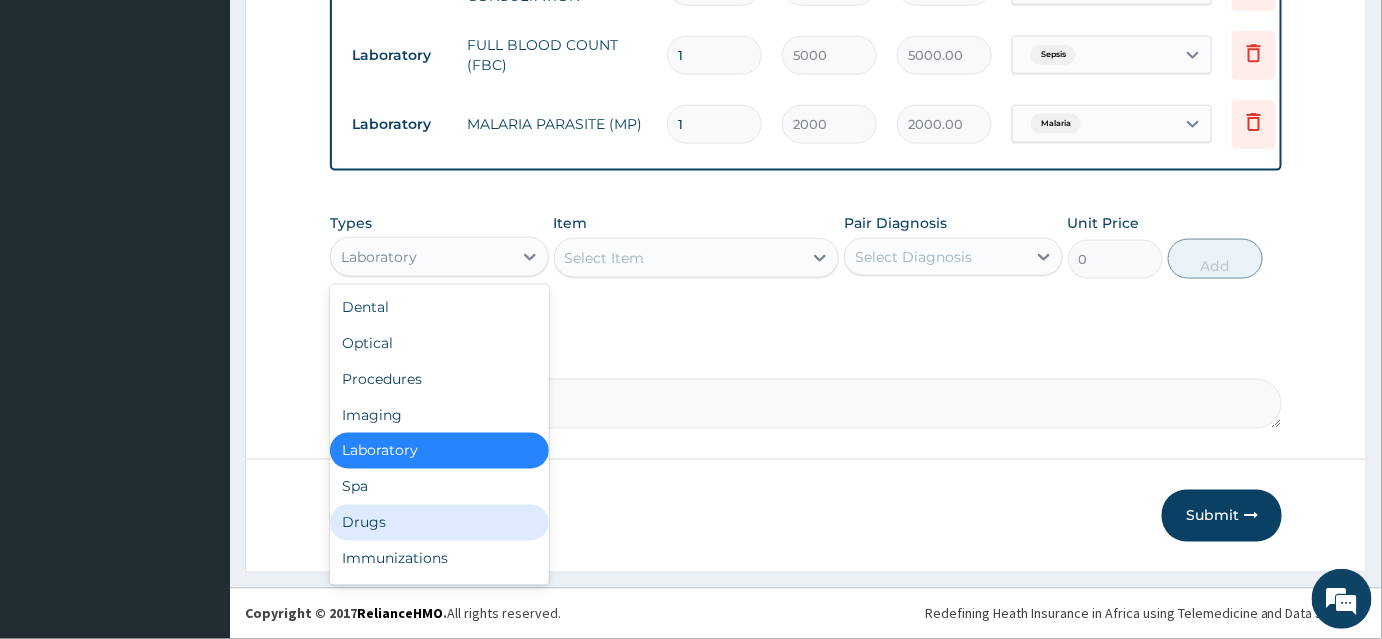 click on "Drugs" at bounding box center [439, 523] 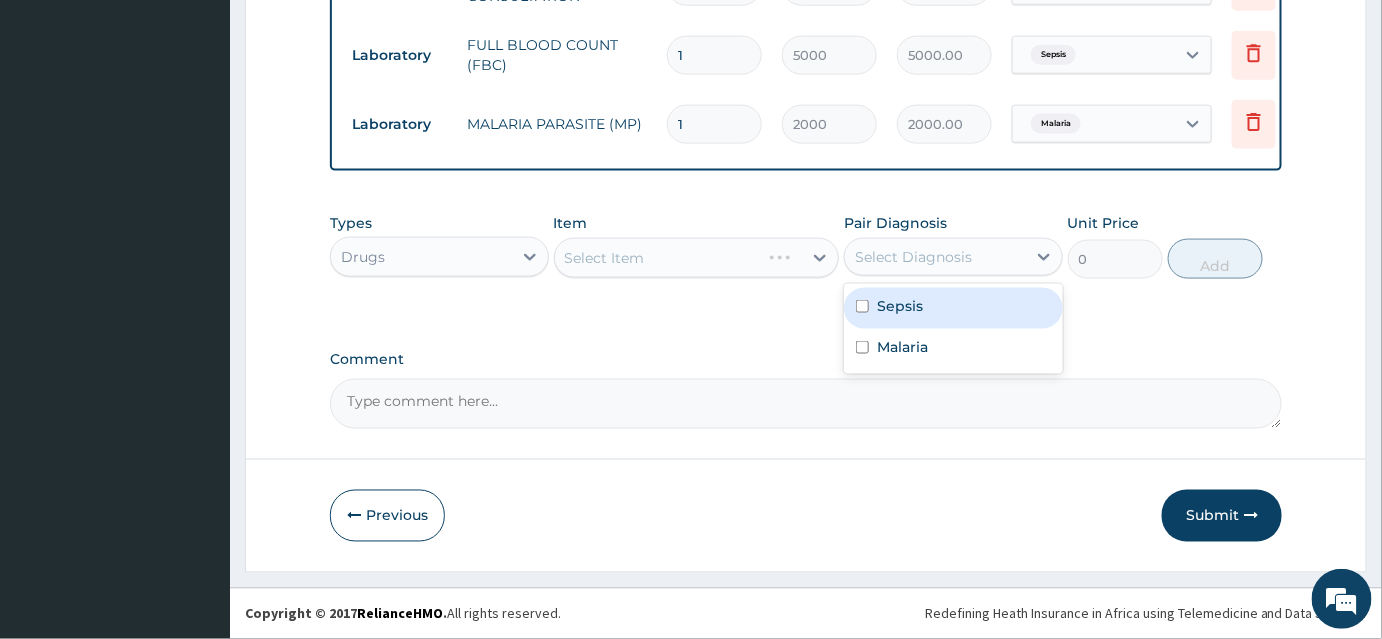 click on "Select Diagnosis" at bounding box center [913, 257] 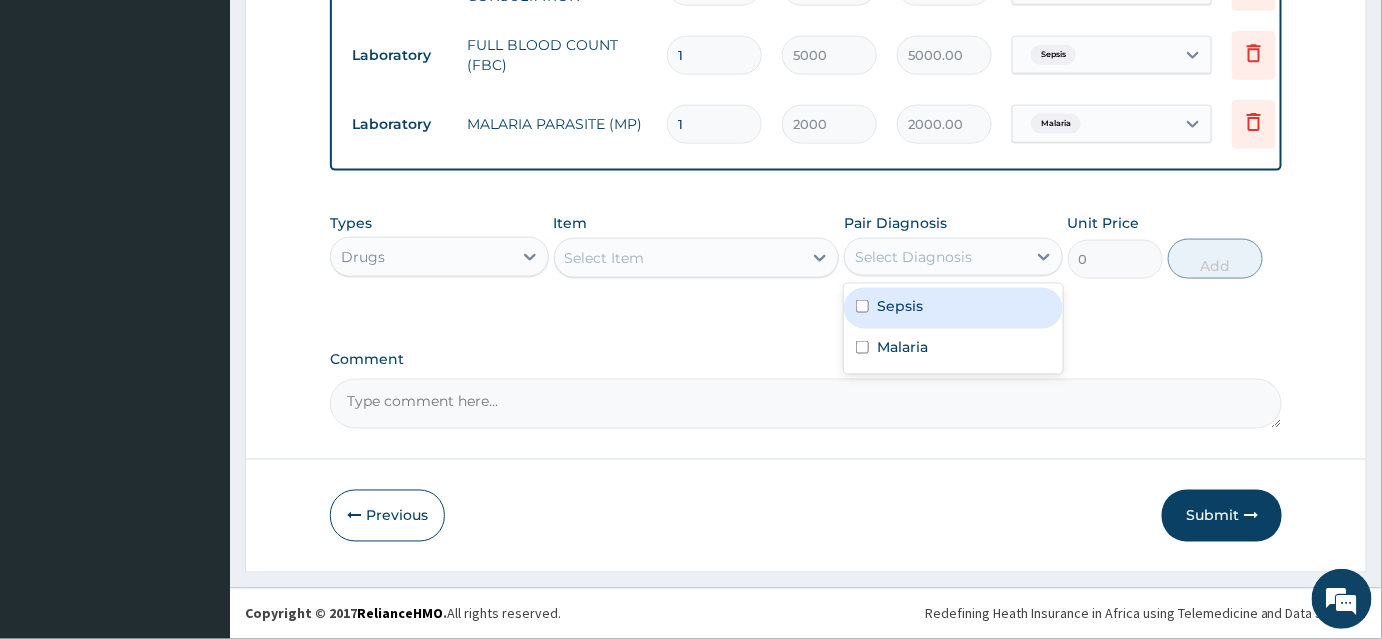 click on "Sepsis" at bounding box center (900, 306) 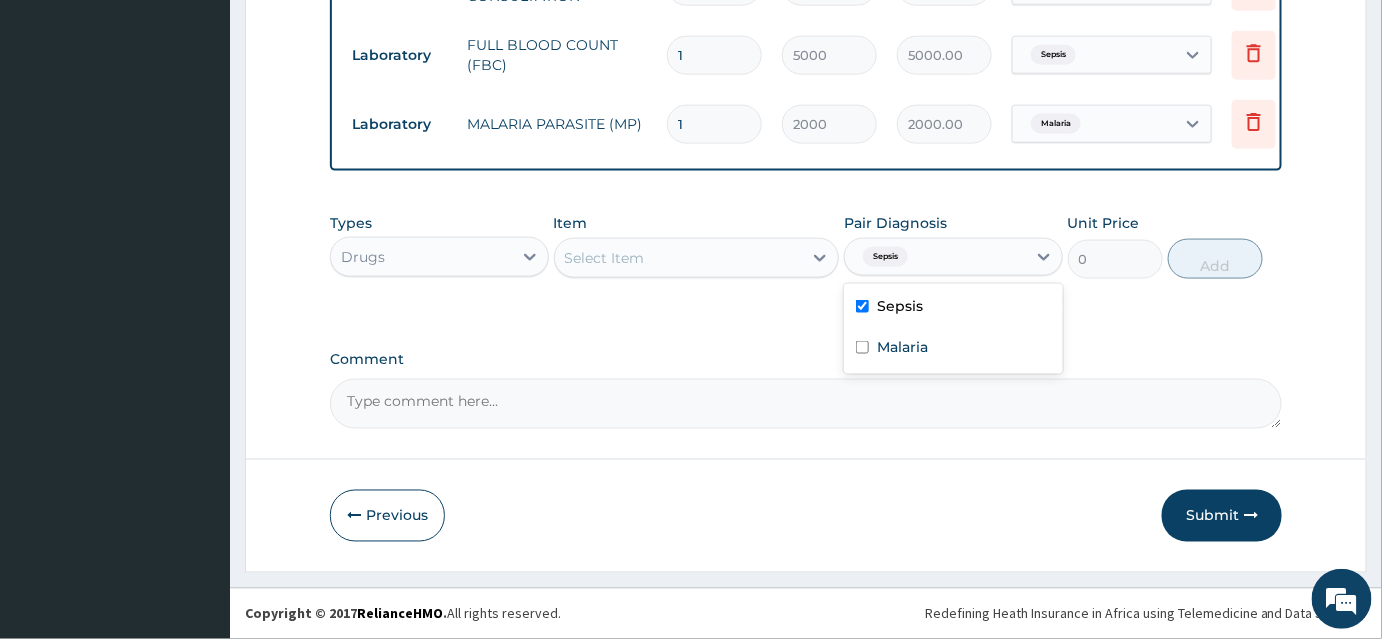checkbox on "true" 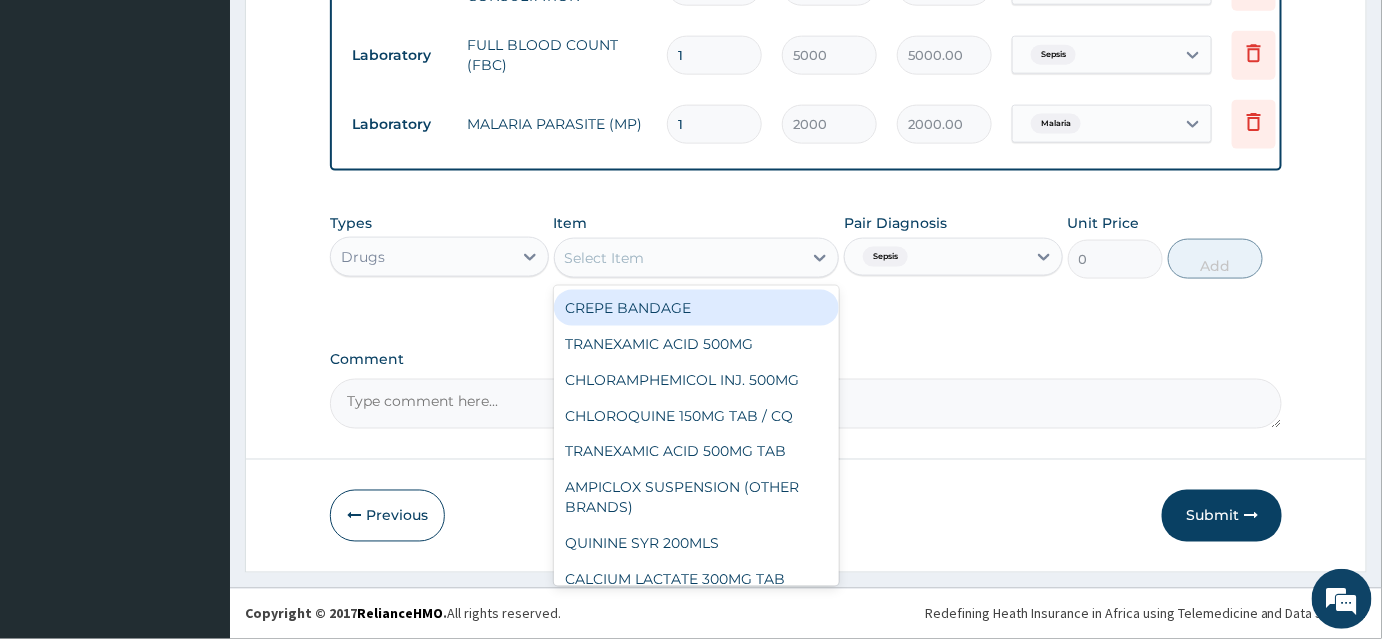 click on "Select Item" at bounding box center (679, 258) 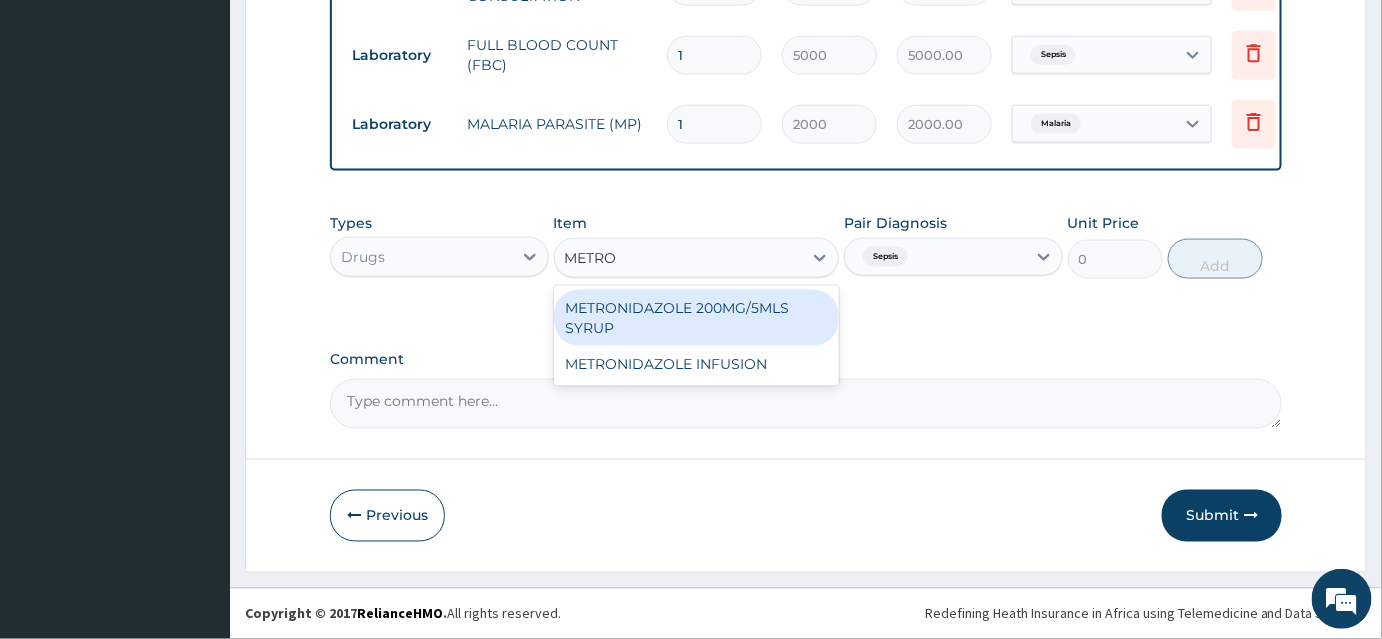 type on "METRON" 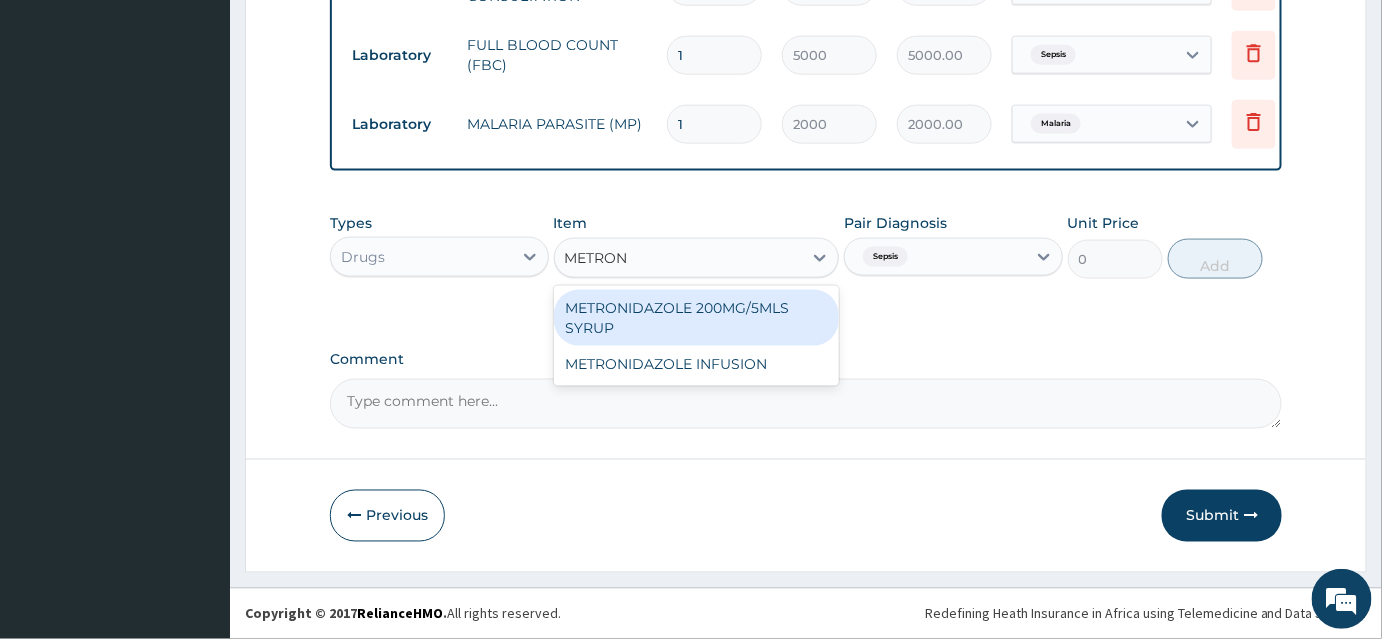 click on "METRONIDAZOLE 200MG/5MLS SYRUP" at bounding box center [697, 318] 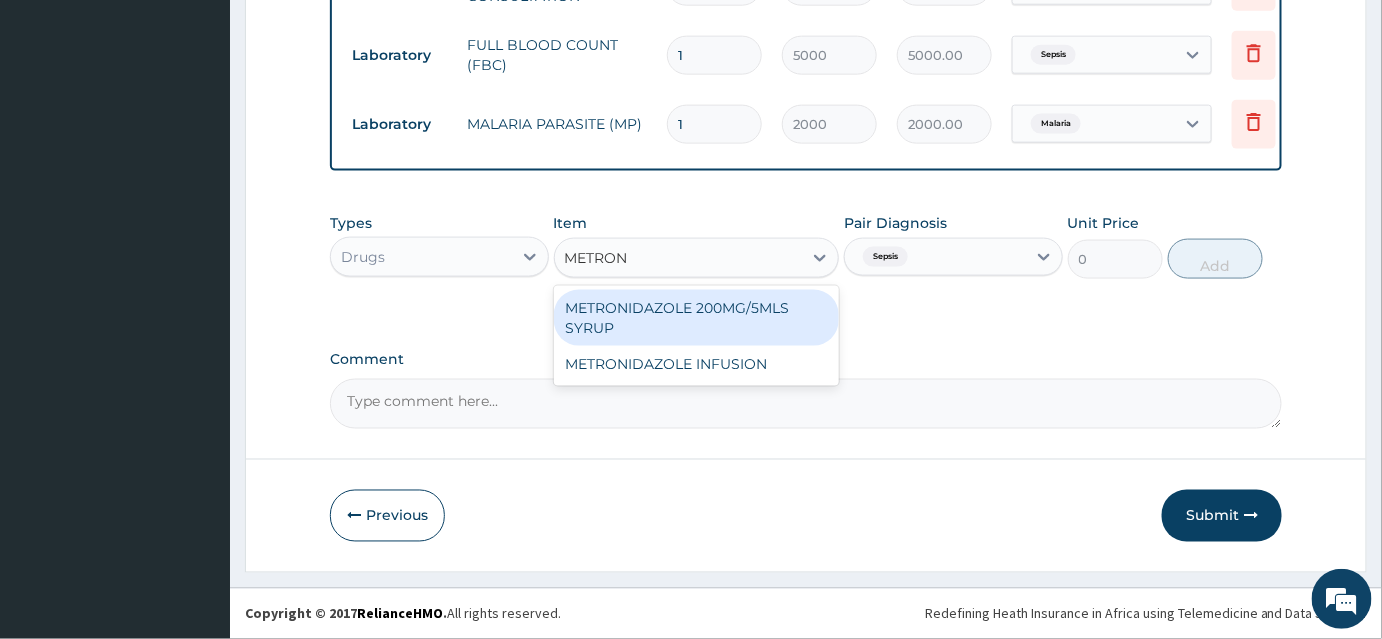 type 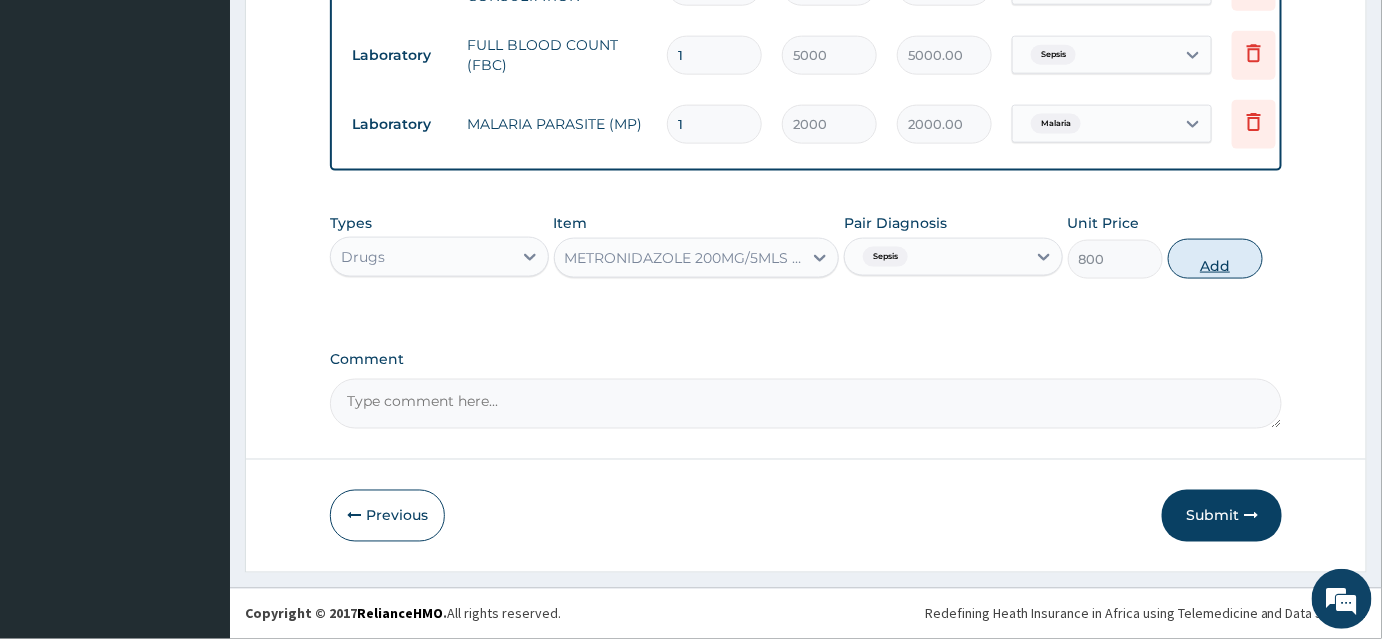 click on "Add" at bounding box center (1215, 259) 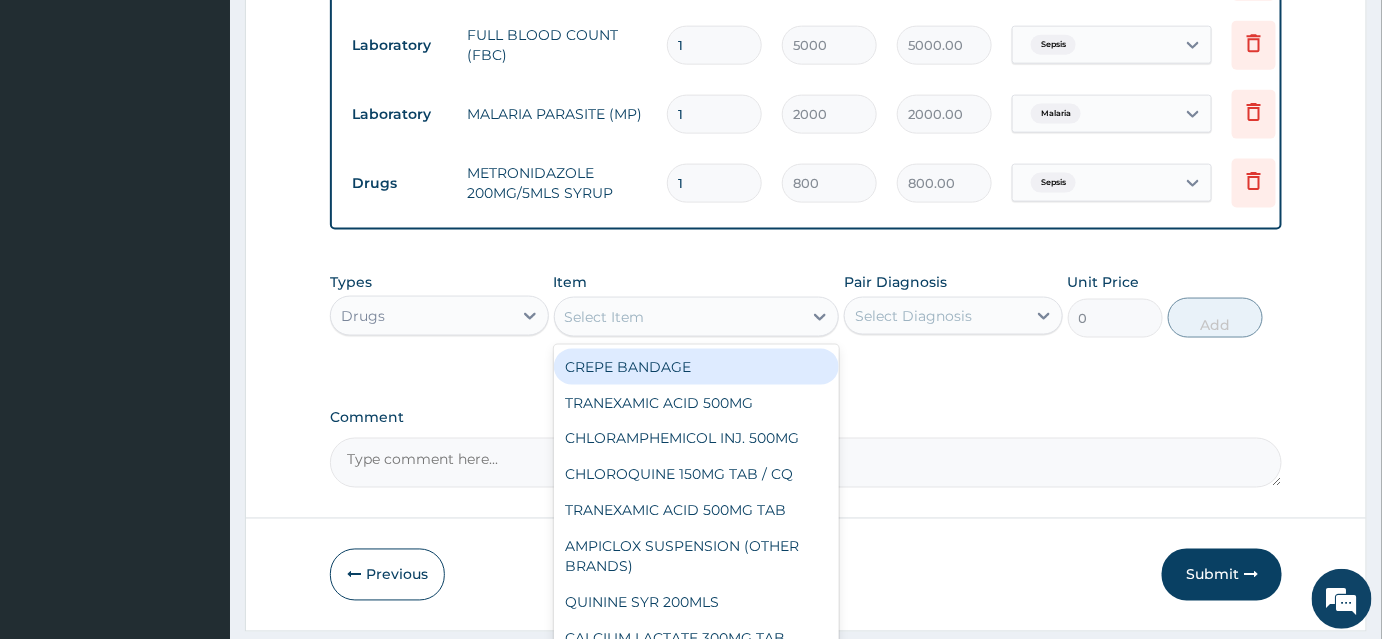 click on "Select Item" at bounding box center (679, 317) 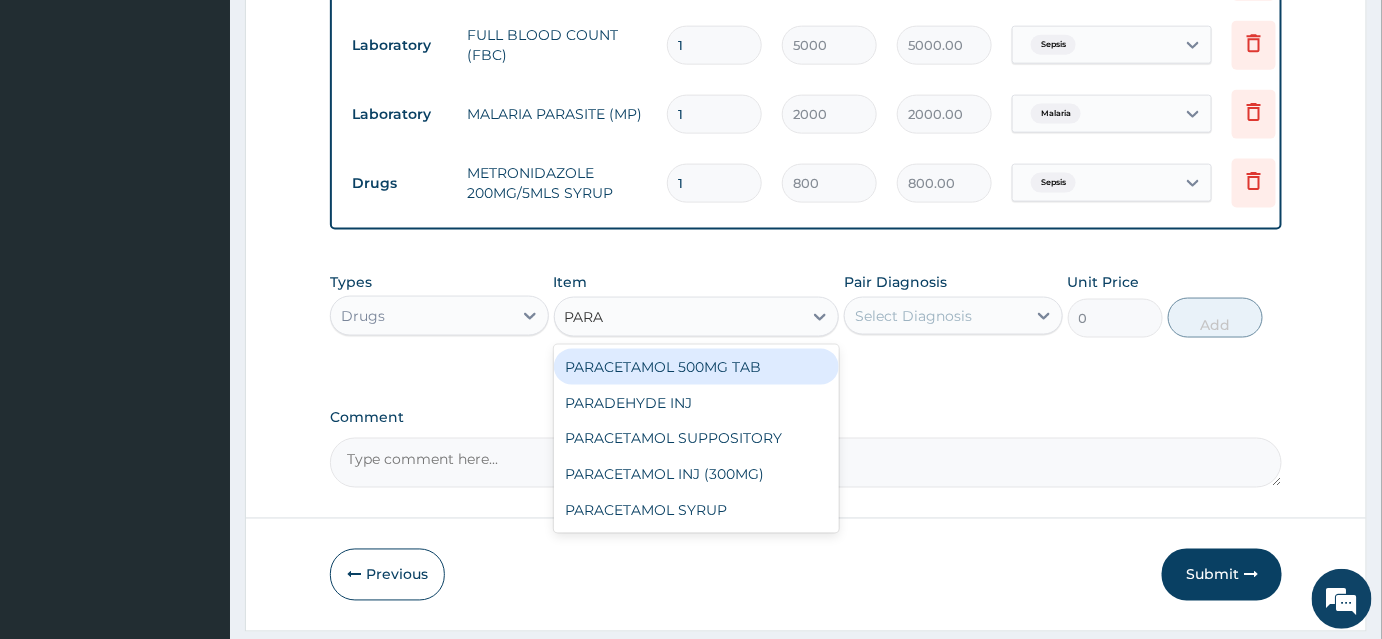 type on "PARAC" 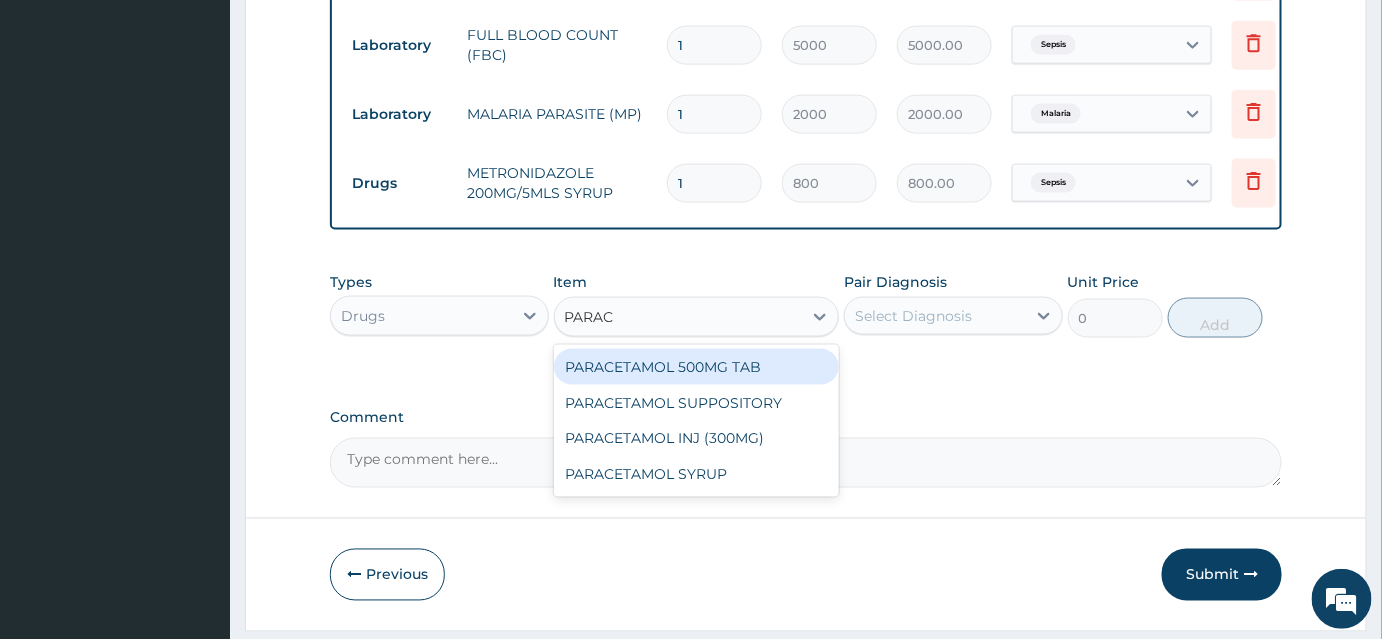 click on "PARACETAMOL 500MG TAB" at bounding box center (697, 367) 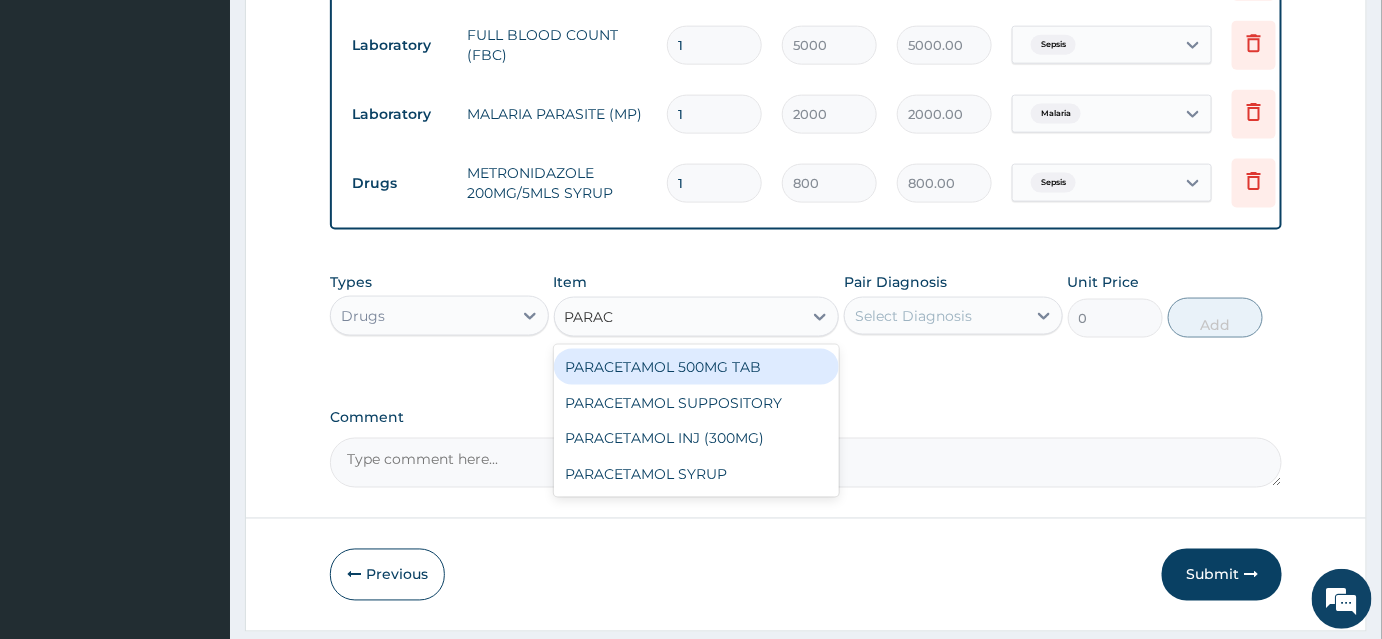 type 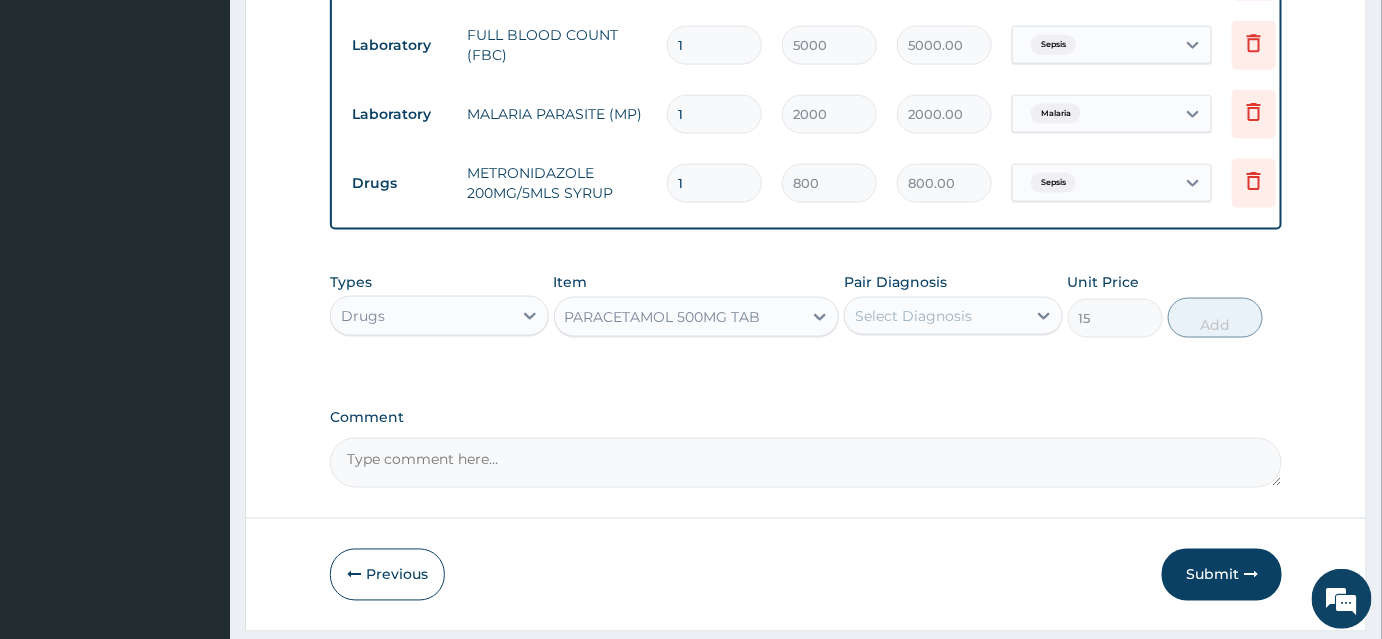 click on "Select Diagnosis" at bounding box center [913, 316] 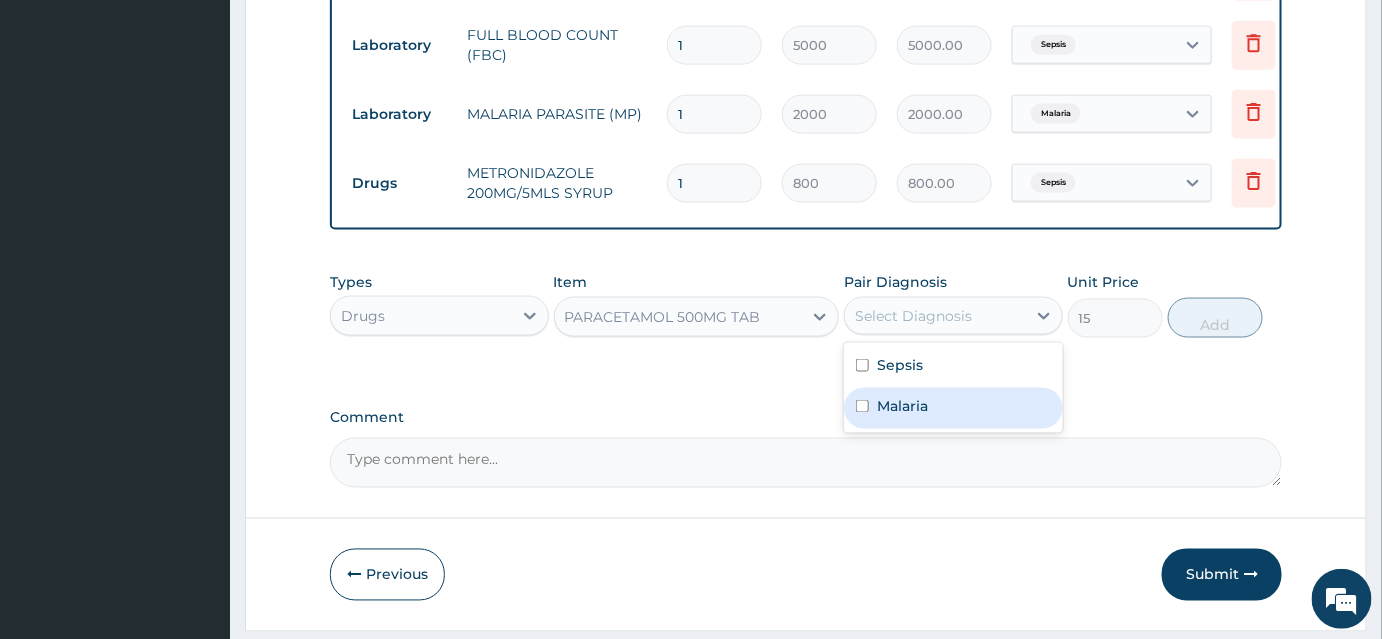 drag, startPoint x: 943, startPoint y: 418, endPoint x: 1112, endPoint y: 388, distance: 171.64207 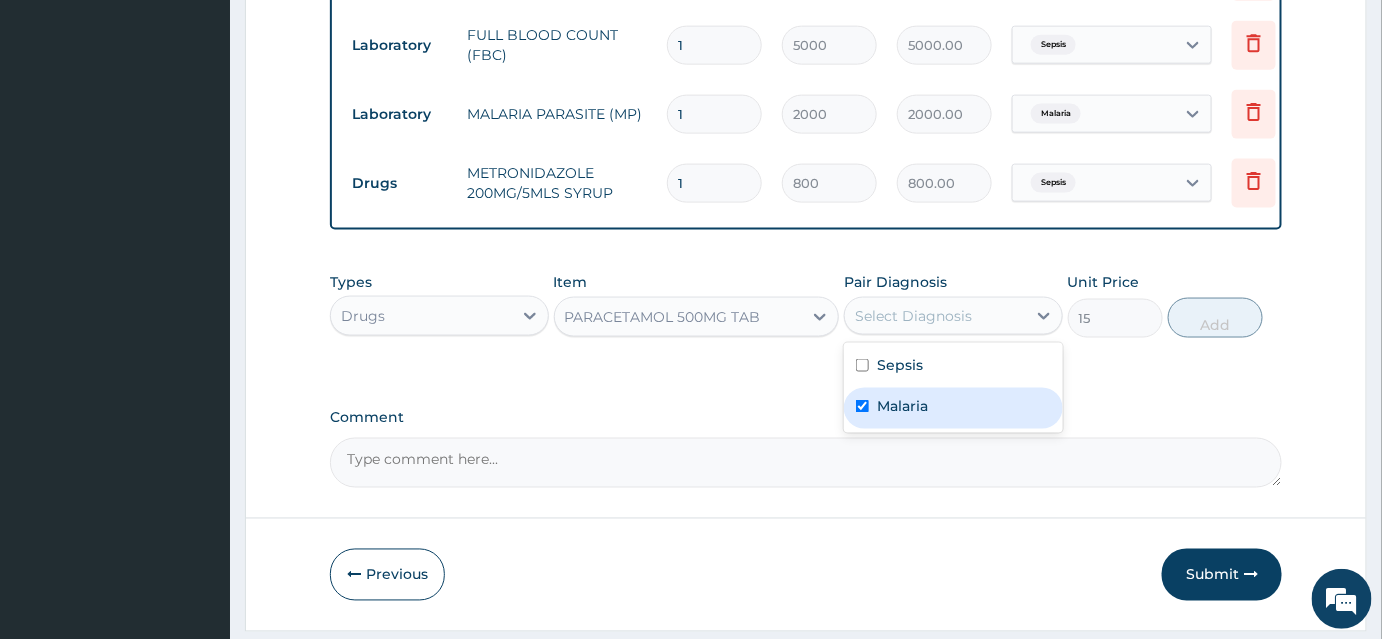 checkbox on "true" 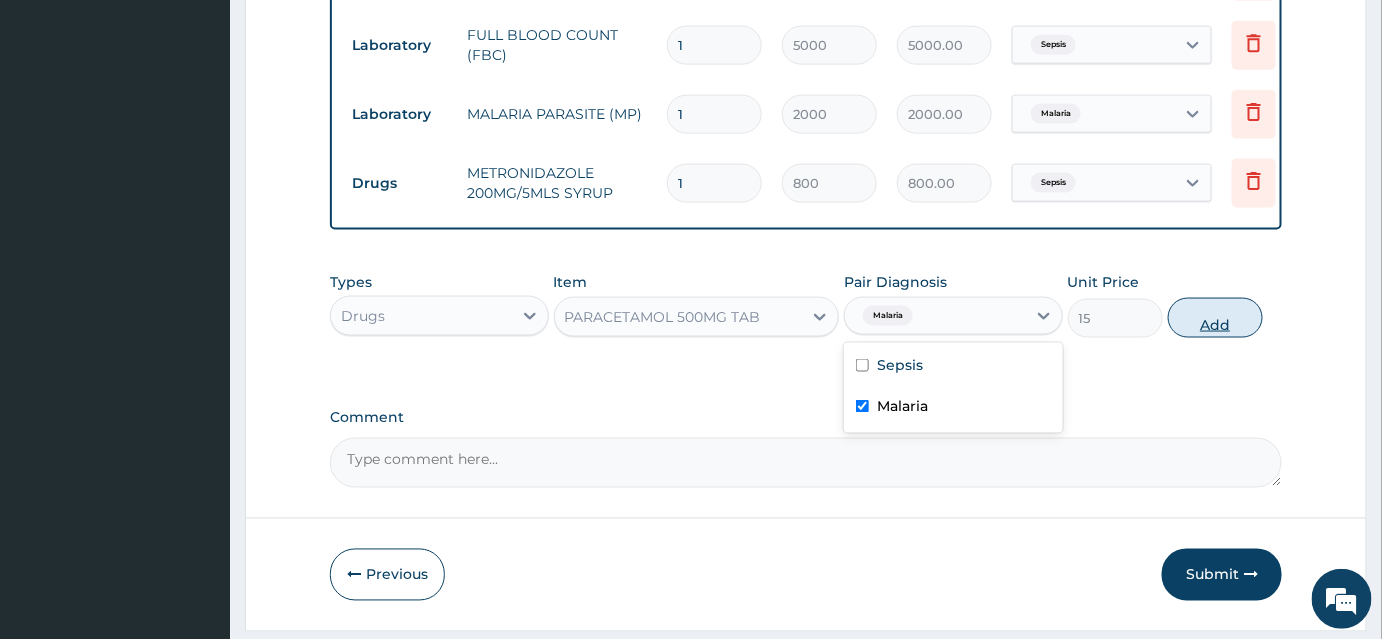 click on "Add" at bounding box center (1215, 318) 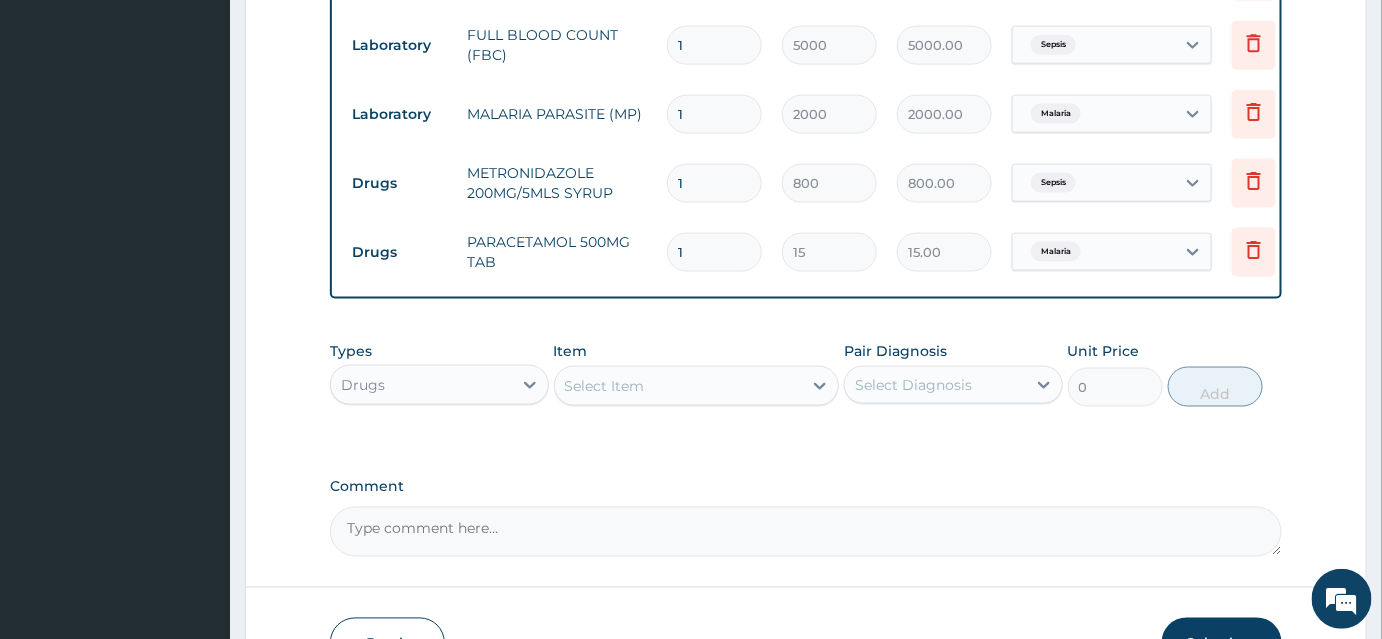 type 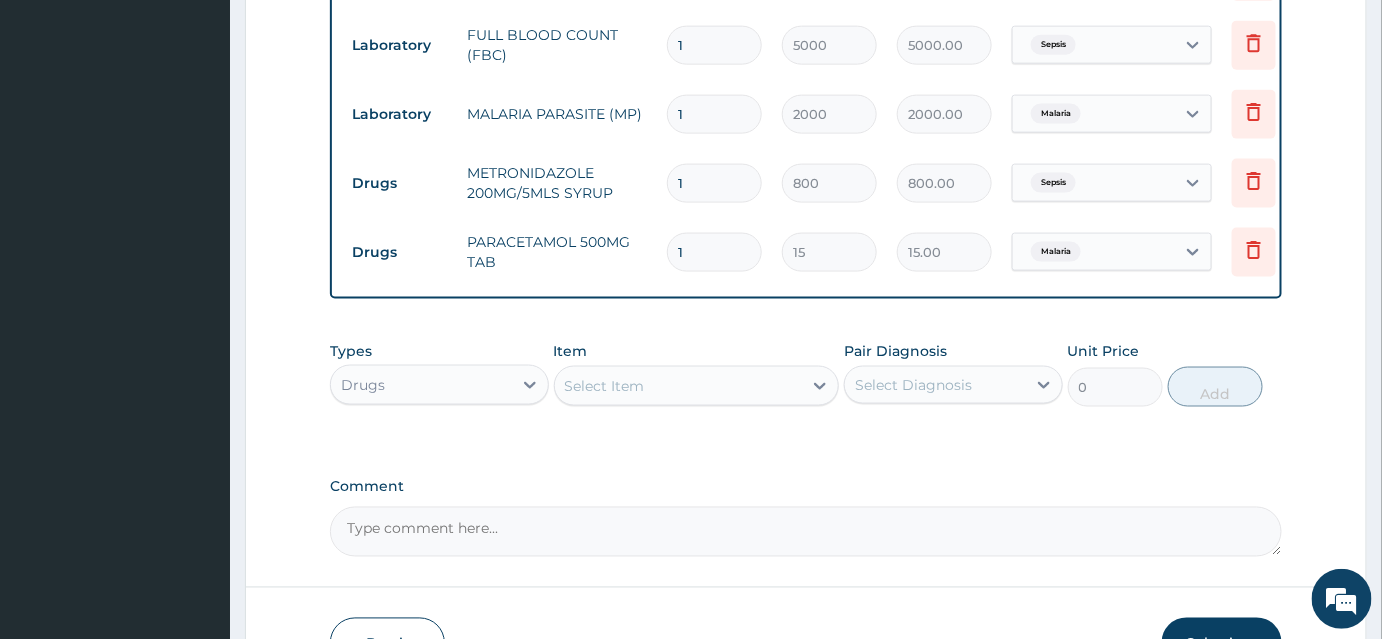 type on "0.00" 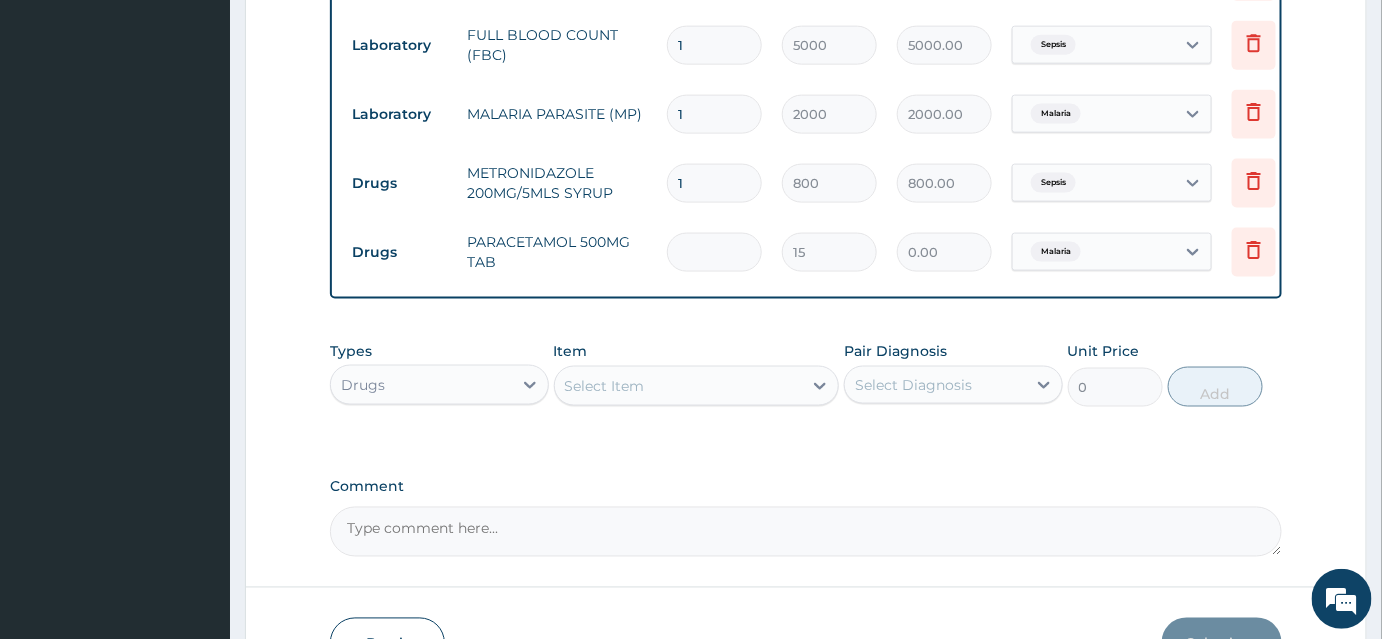 type on "9" 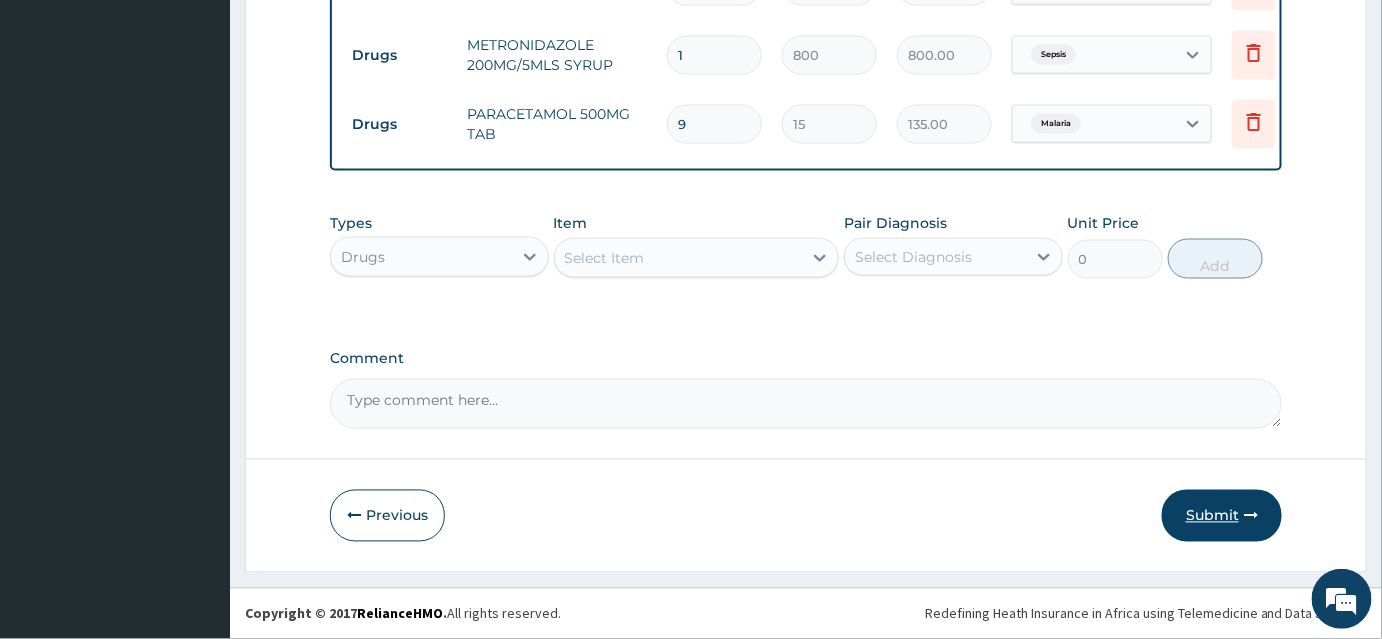 type on "9" 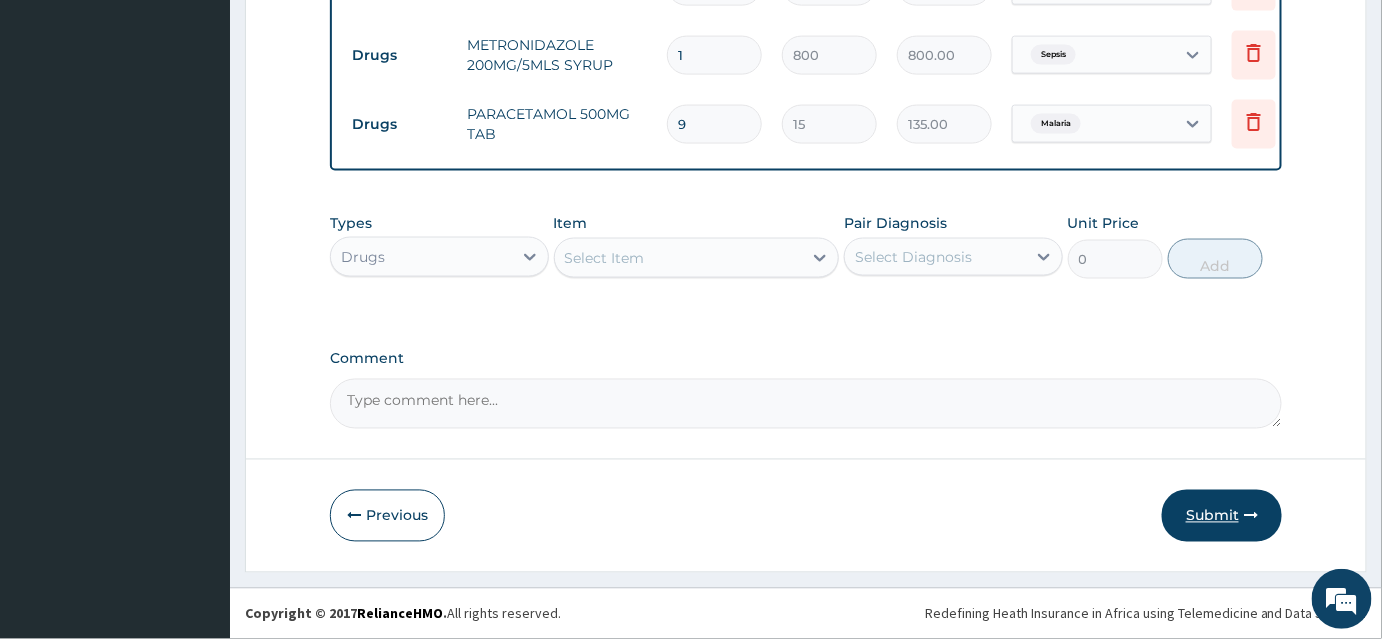 click at bounding box center [1251, 516] 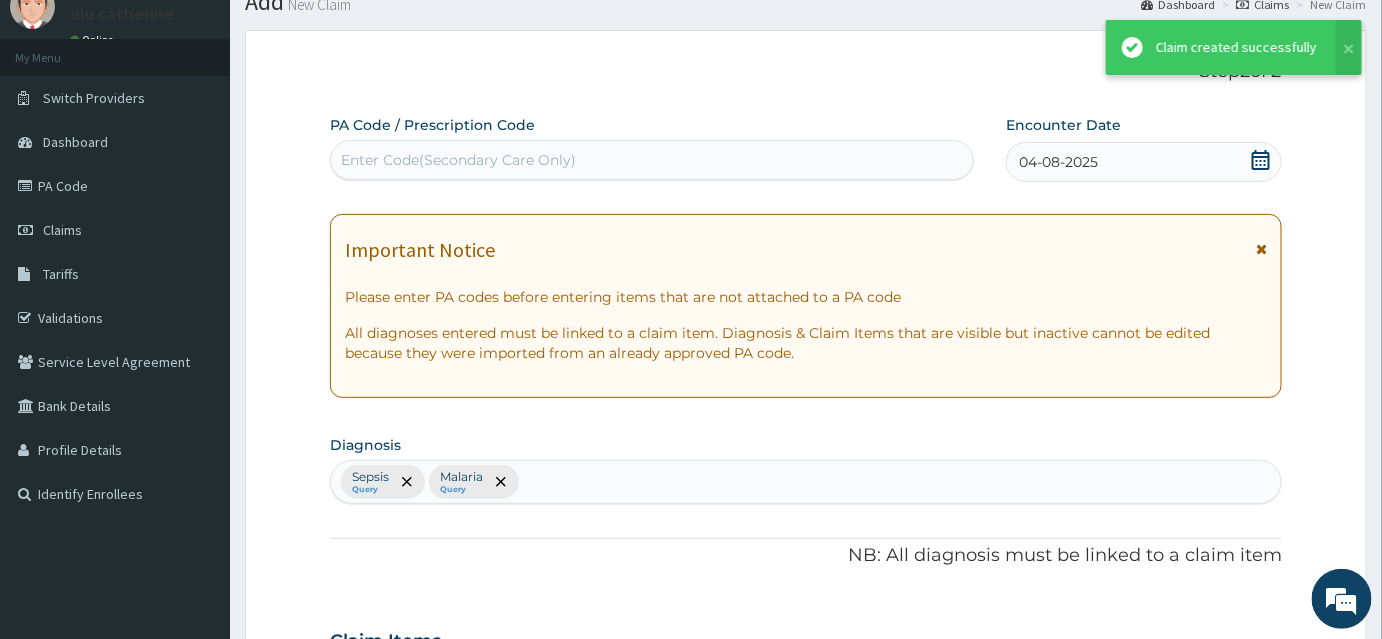 scroll, scrollTop: 995, scrollLeft: 0, axis: vertical 